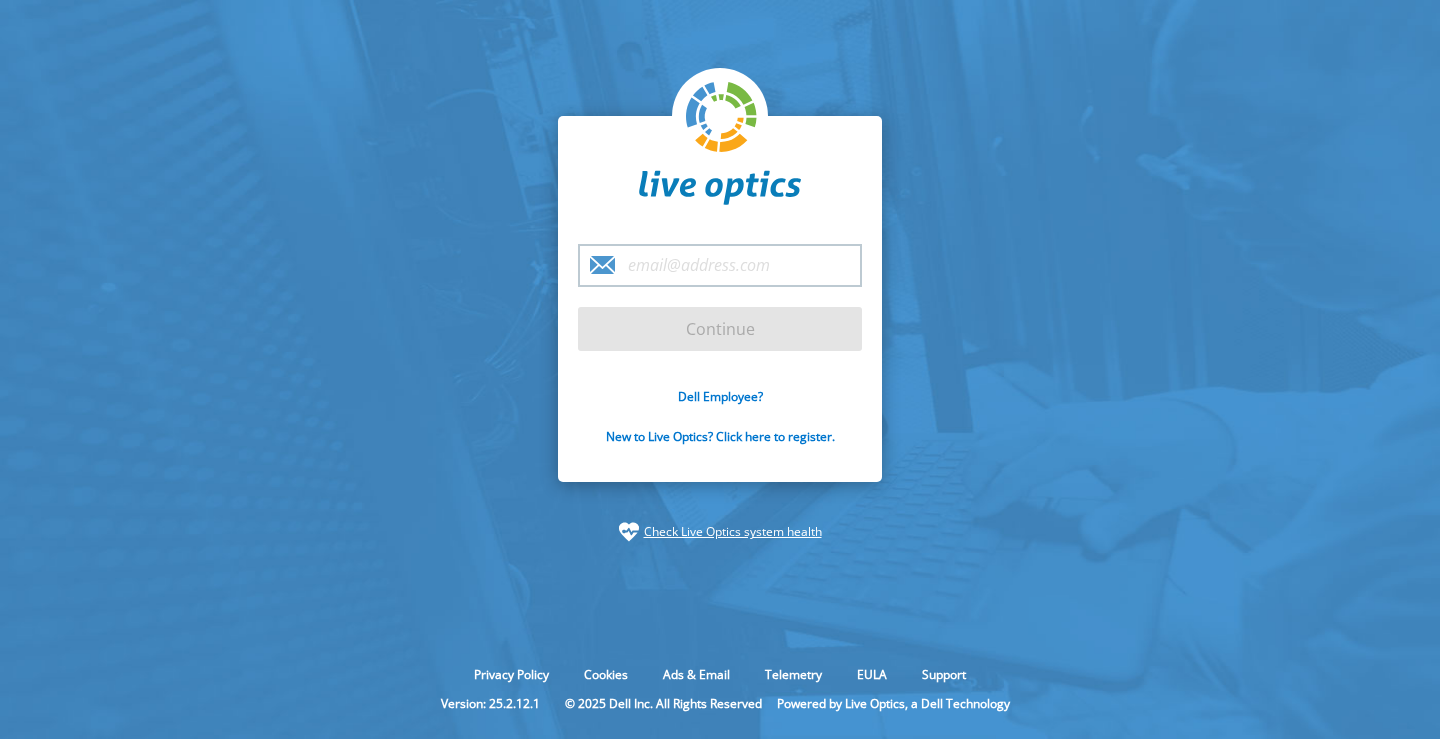 scroll, scrollTop: 0, scrollLeft: 0, axis: both 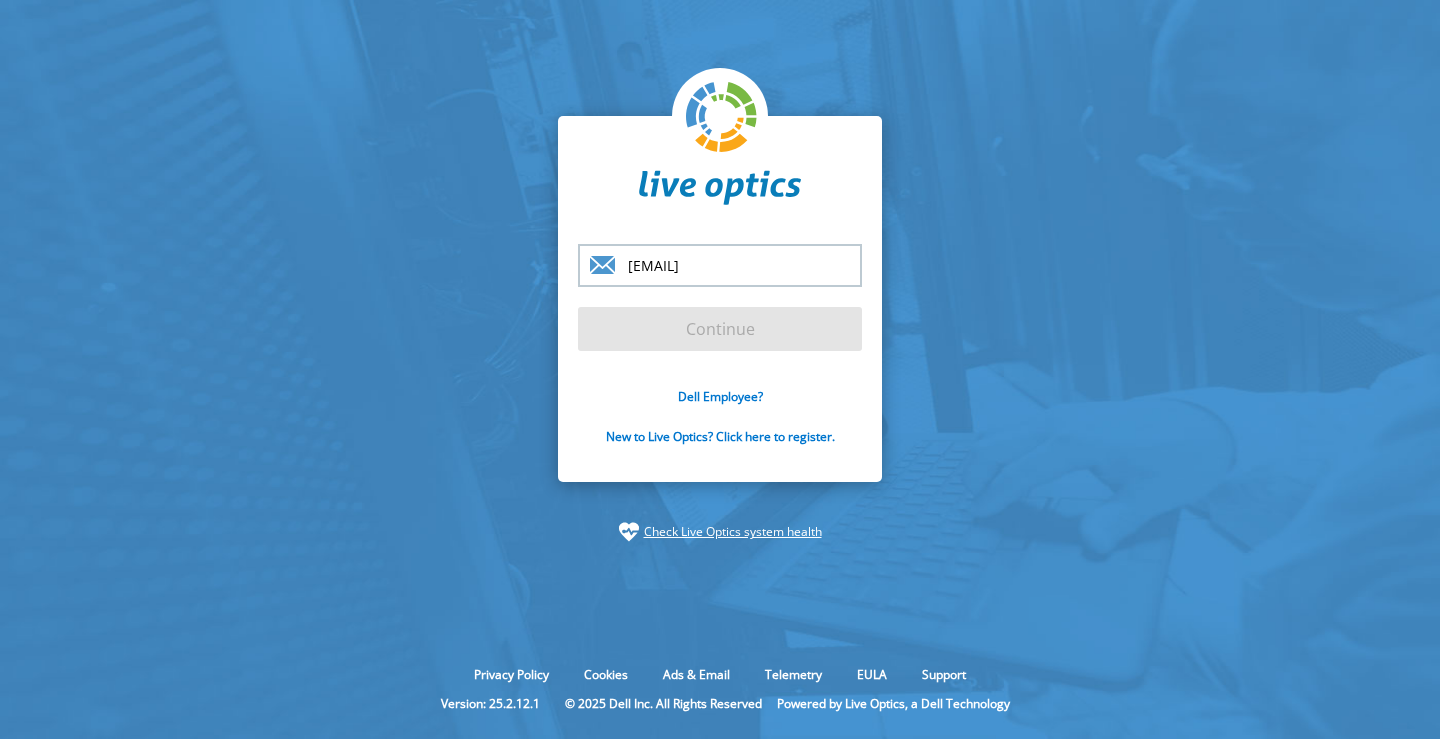 click on "[USERNAME]@inter
Continue
Dell Employee?
New to Live Optics? Click here to register.
Check Live Optics system health" at bounding box center [720, 329] 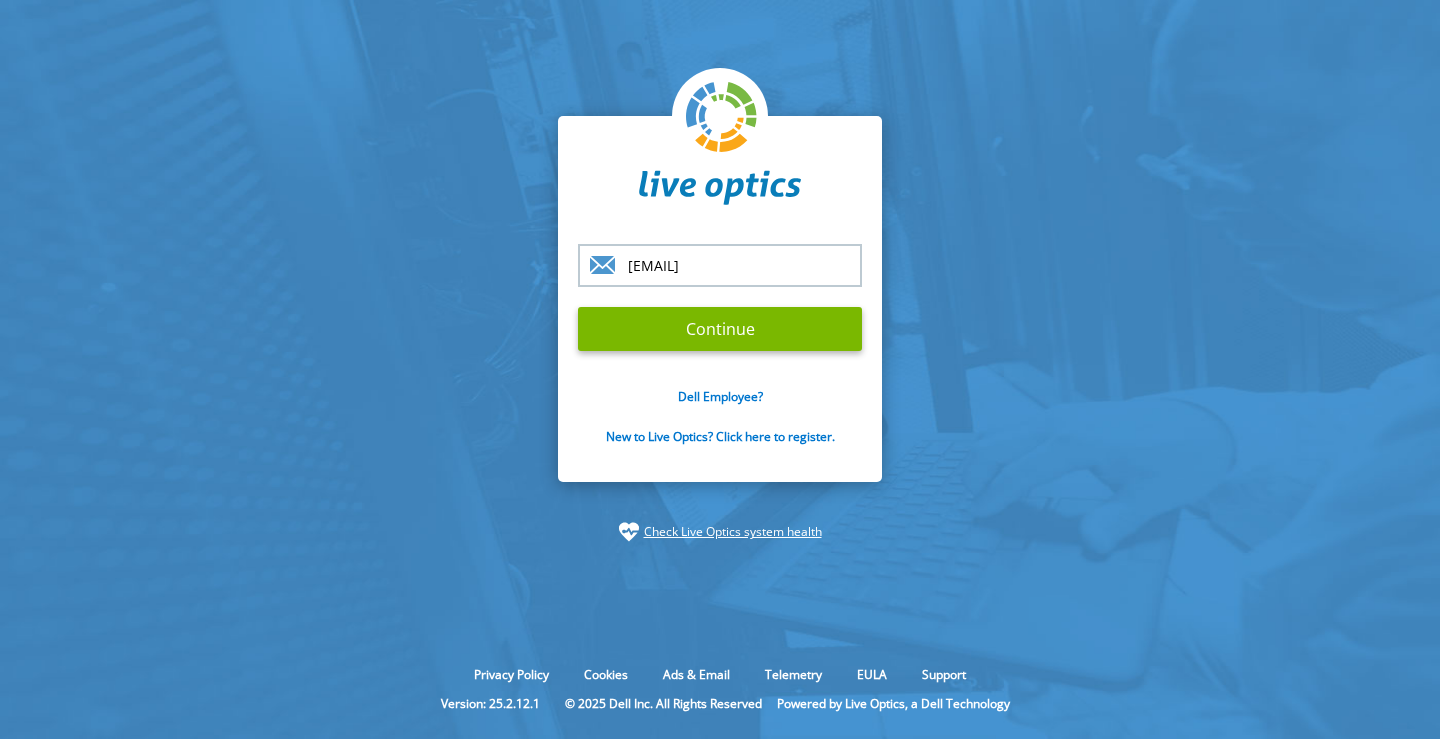 type on "[EMAIL]" 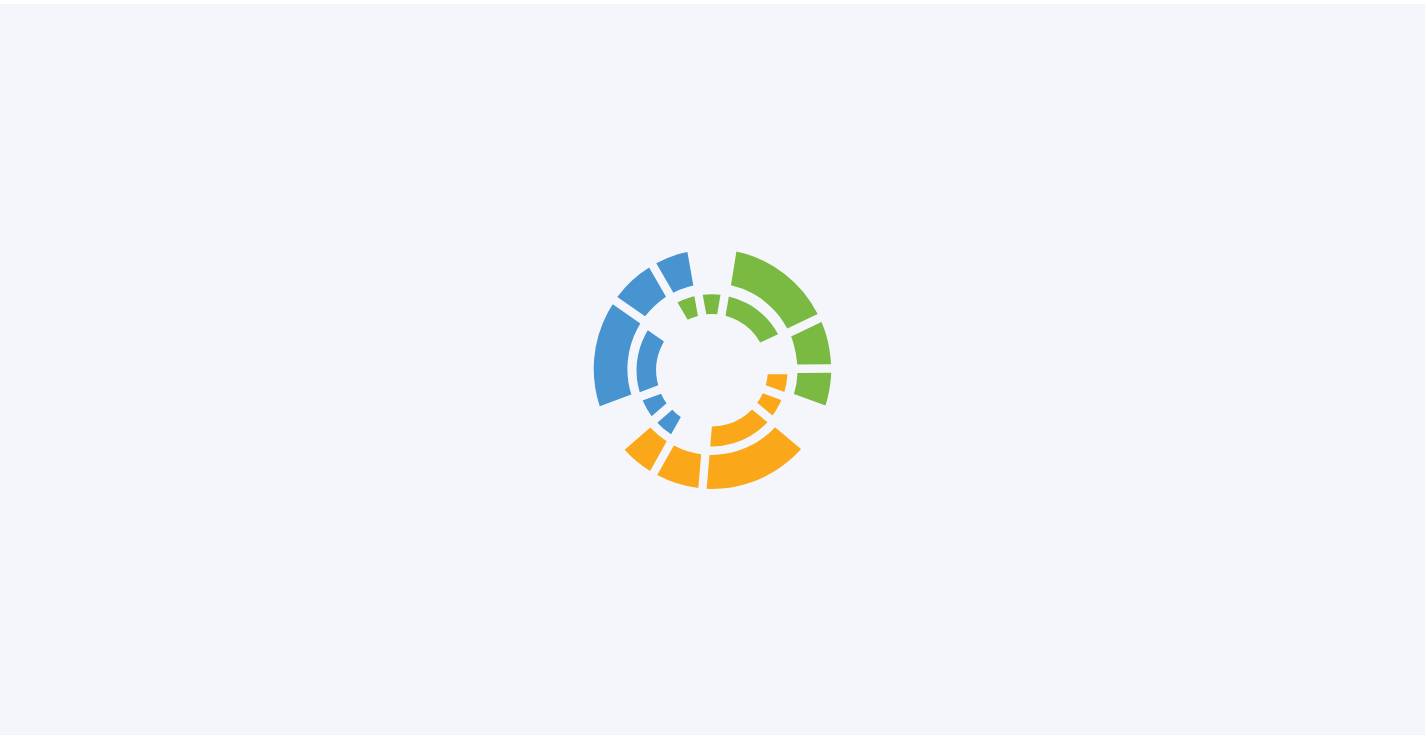 scroll, scrollTop: 0, scrollLeft: 0, axis: both 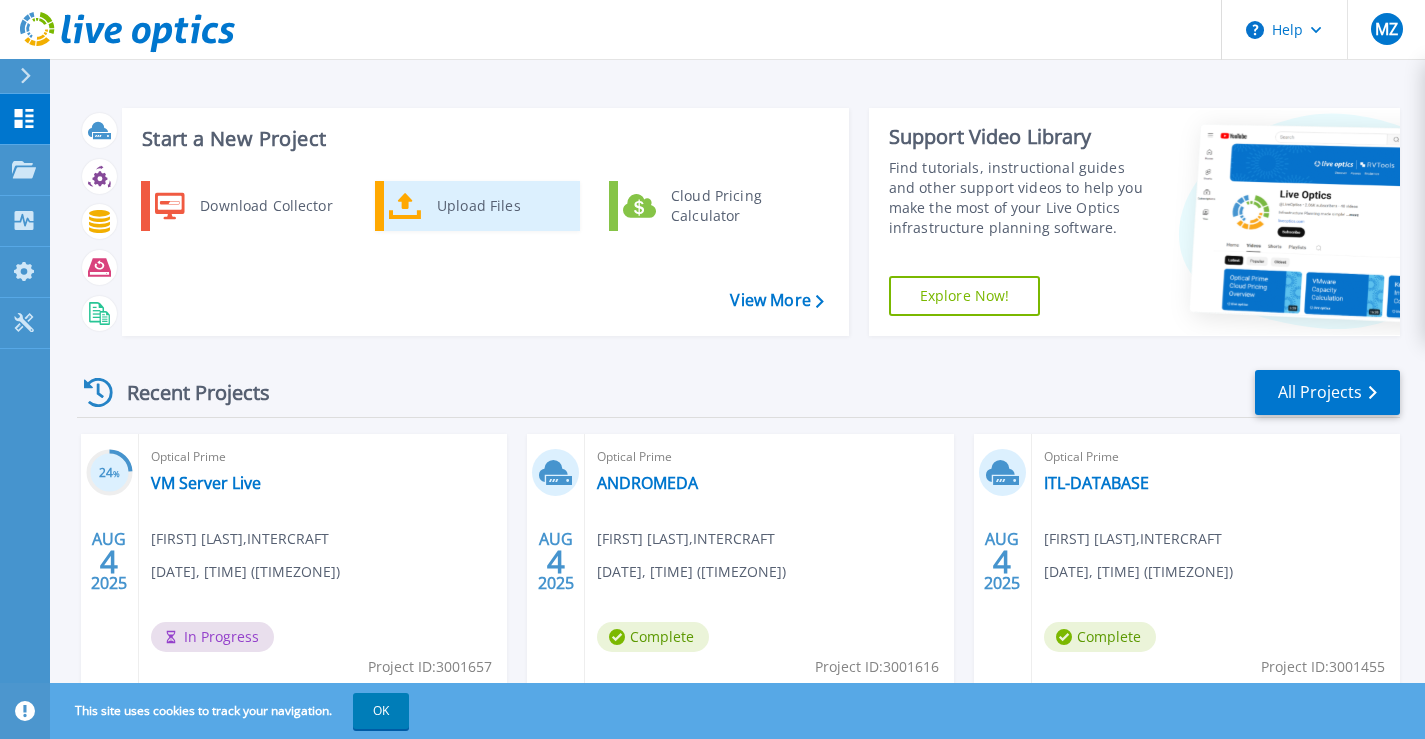 click on "Upload Files" at bounding box center (501, 206) 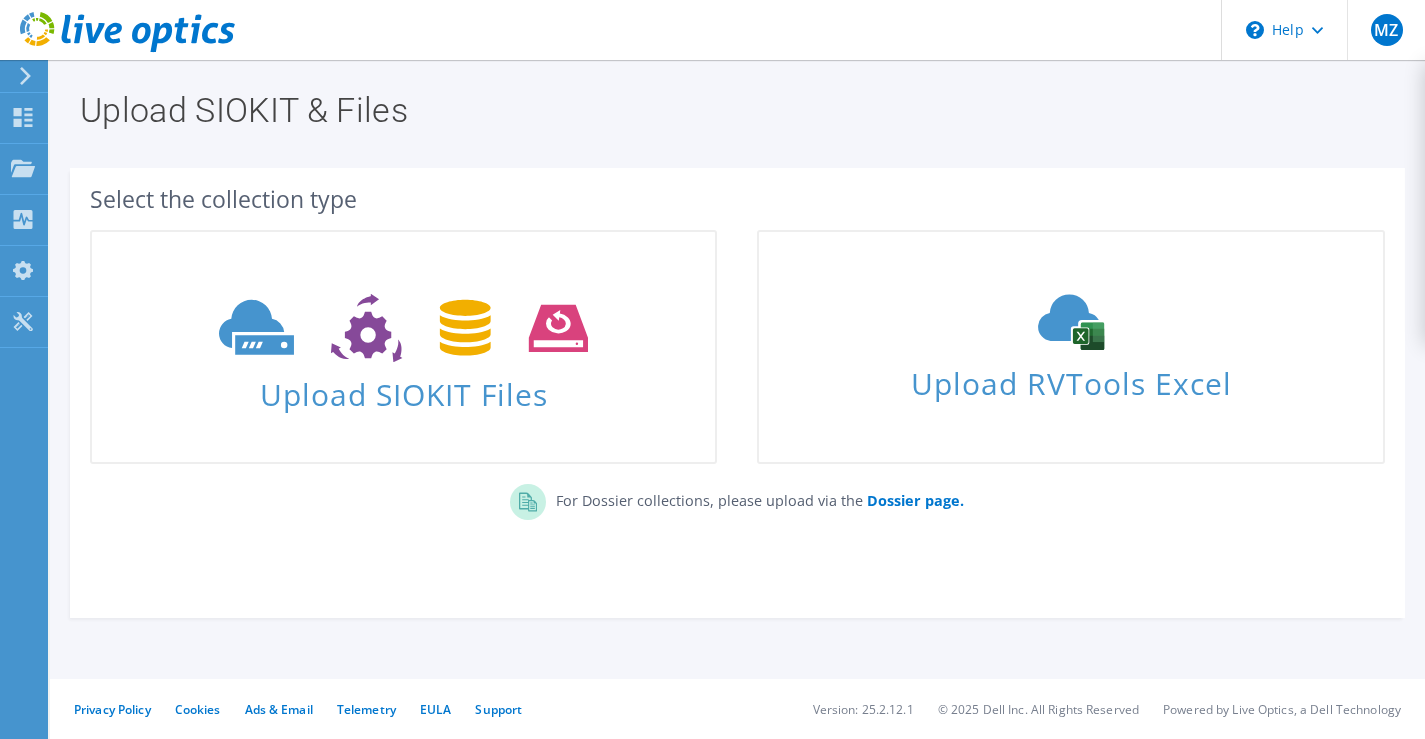 scroll, scrollTop: 0, scrollLeft: 0, axis: both 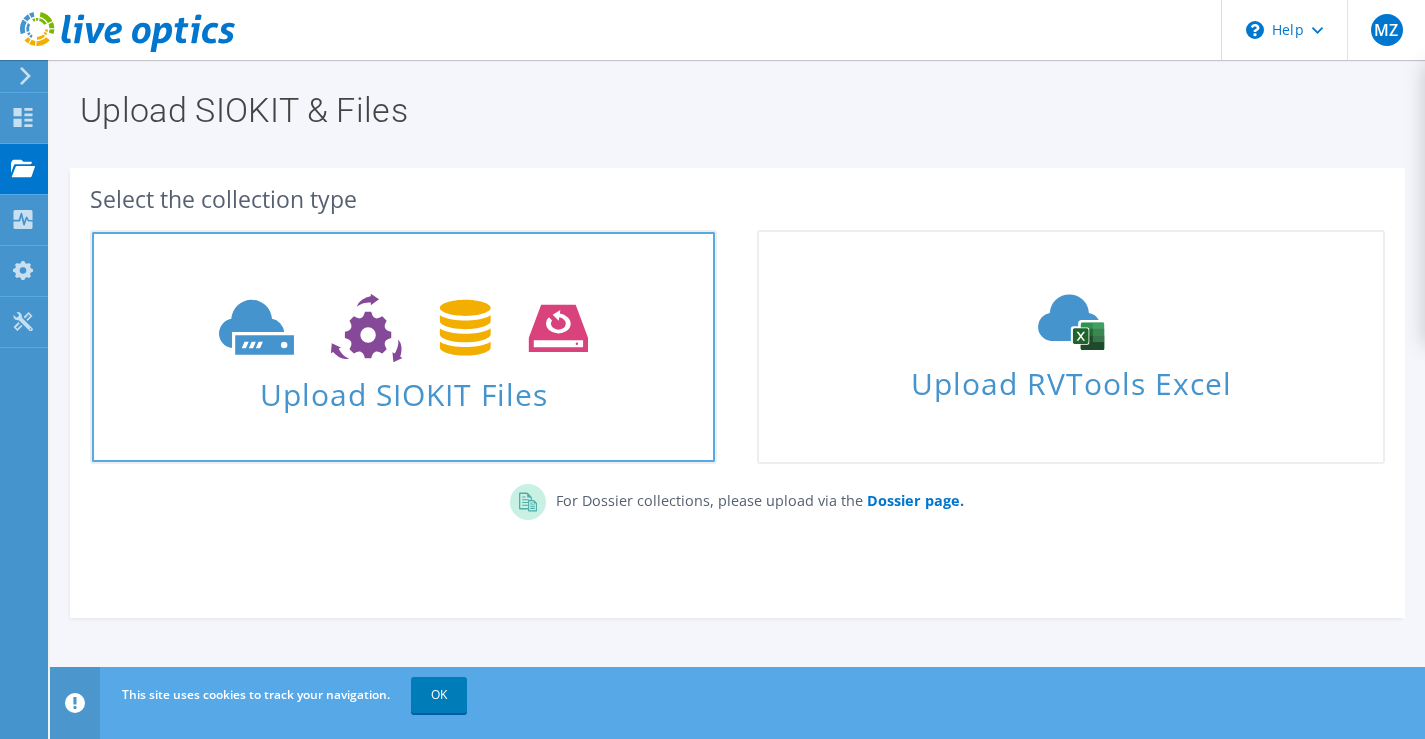 click on "Upload SIOKIT Files" at bounding box center (403, 388) 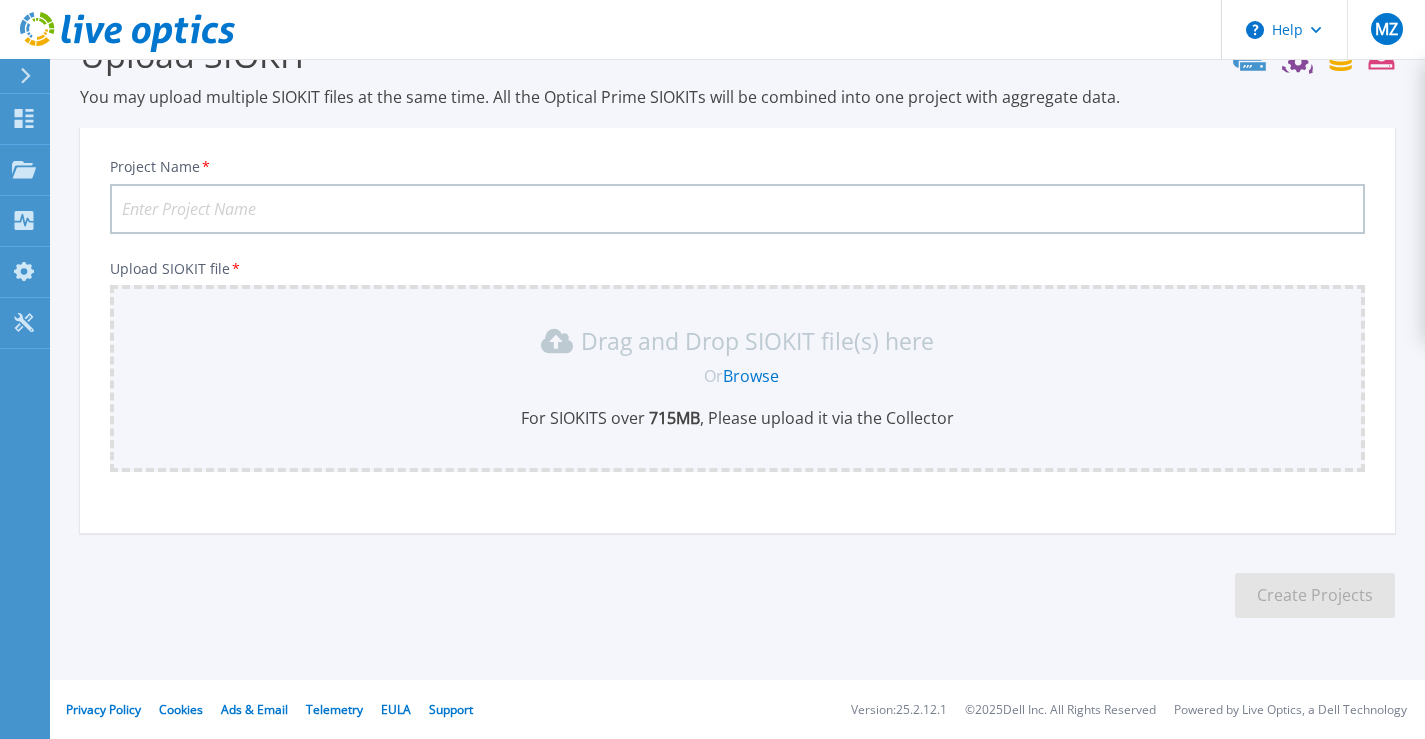 scroll, scrollTop: 58, scrollLeft: 0, axis: vertical 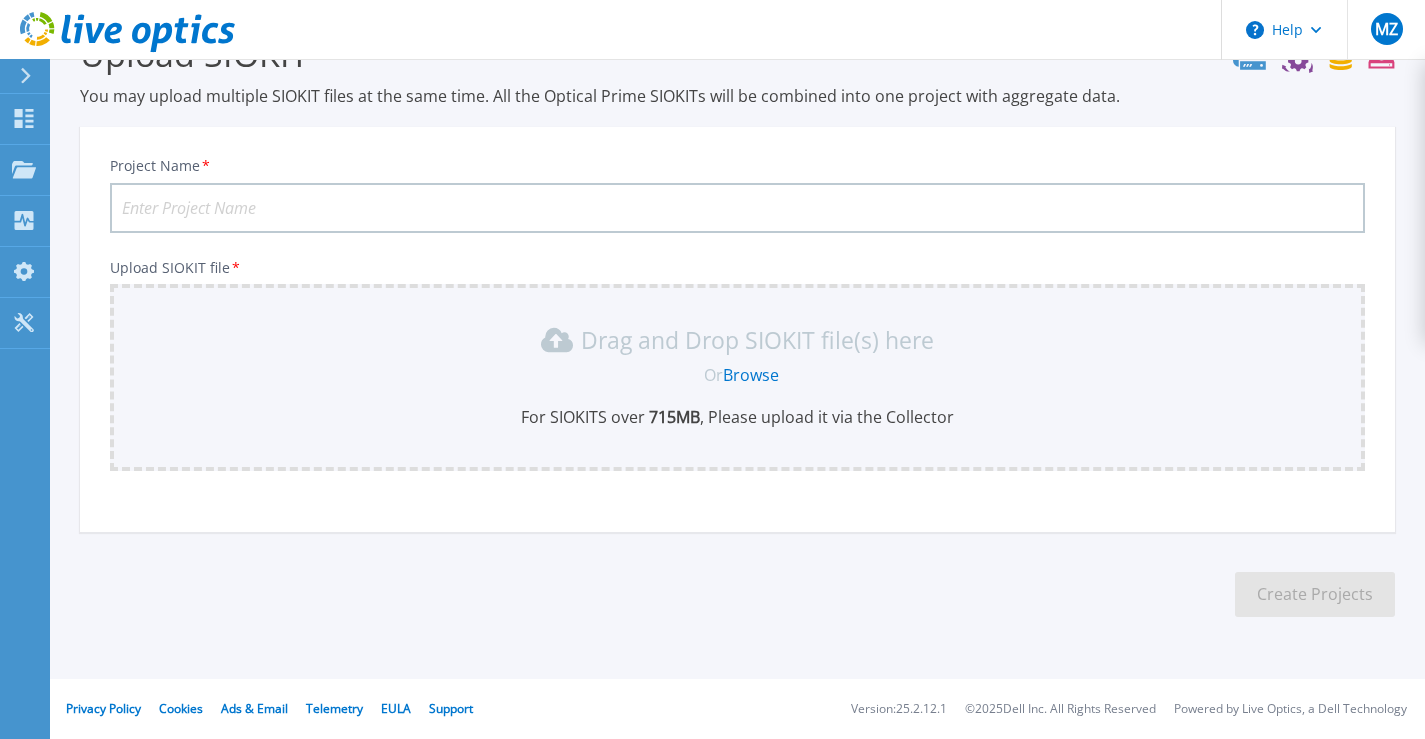 click on "Browse" at bounding box center (751, 375) 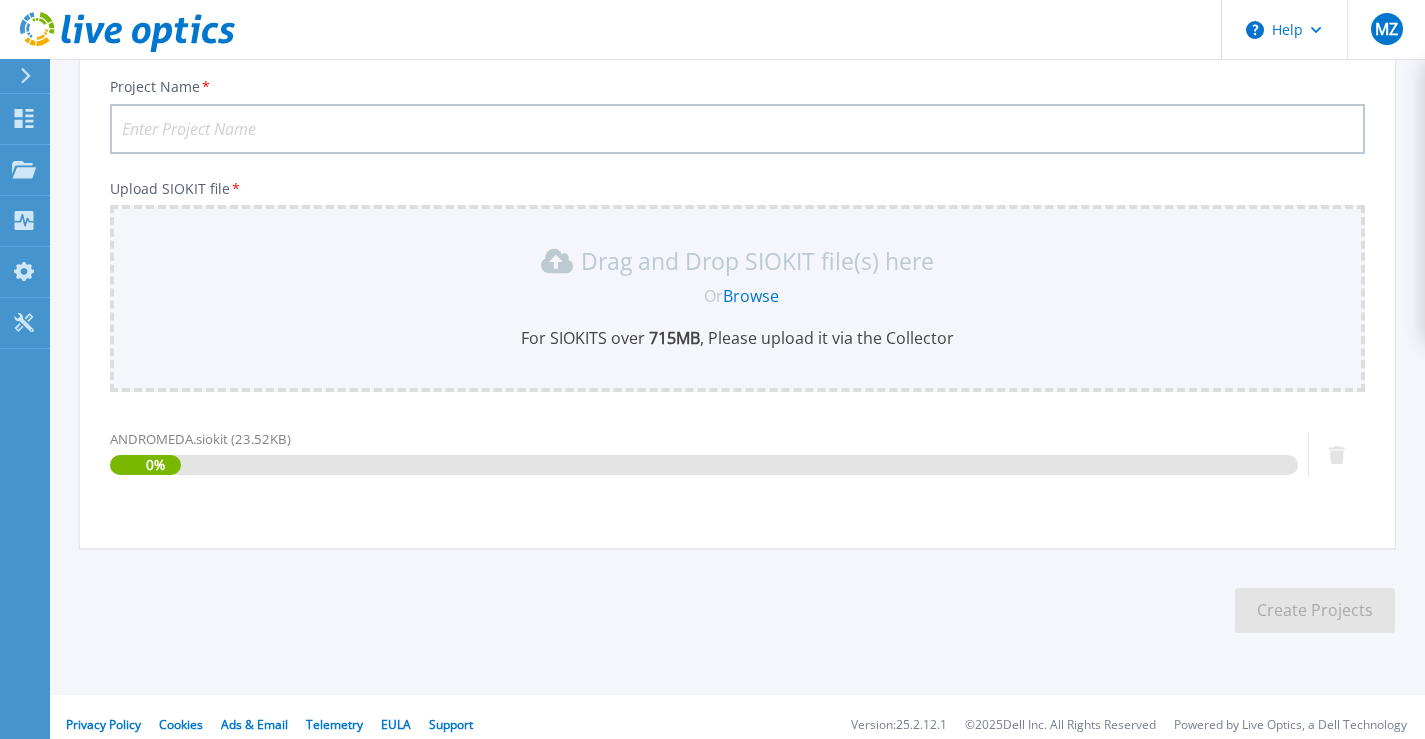 scroll, scrollTop: 153, scrollLeft: 0, axis: vertical 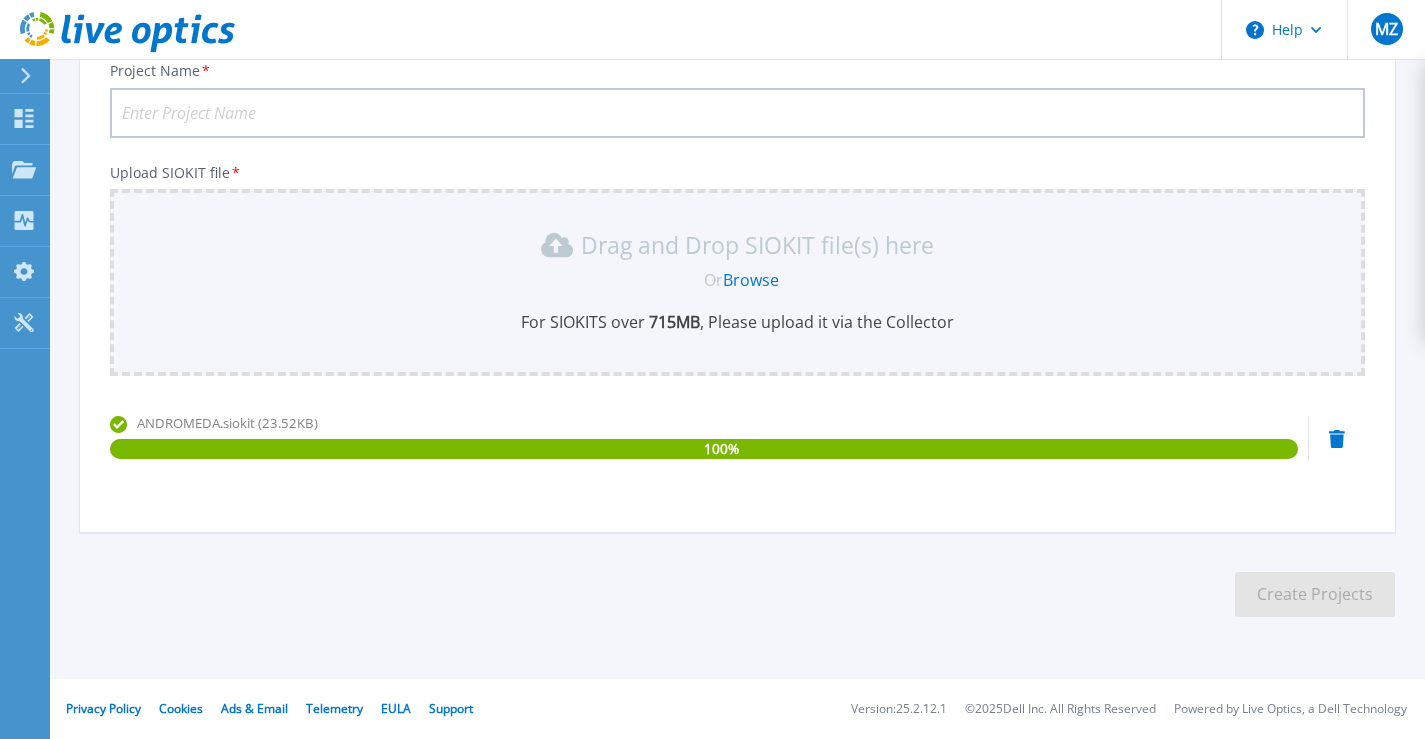click on "Project Name *" at bounding box center [737, 113] 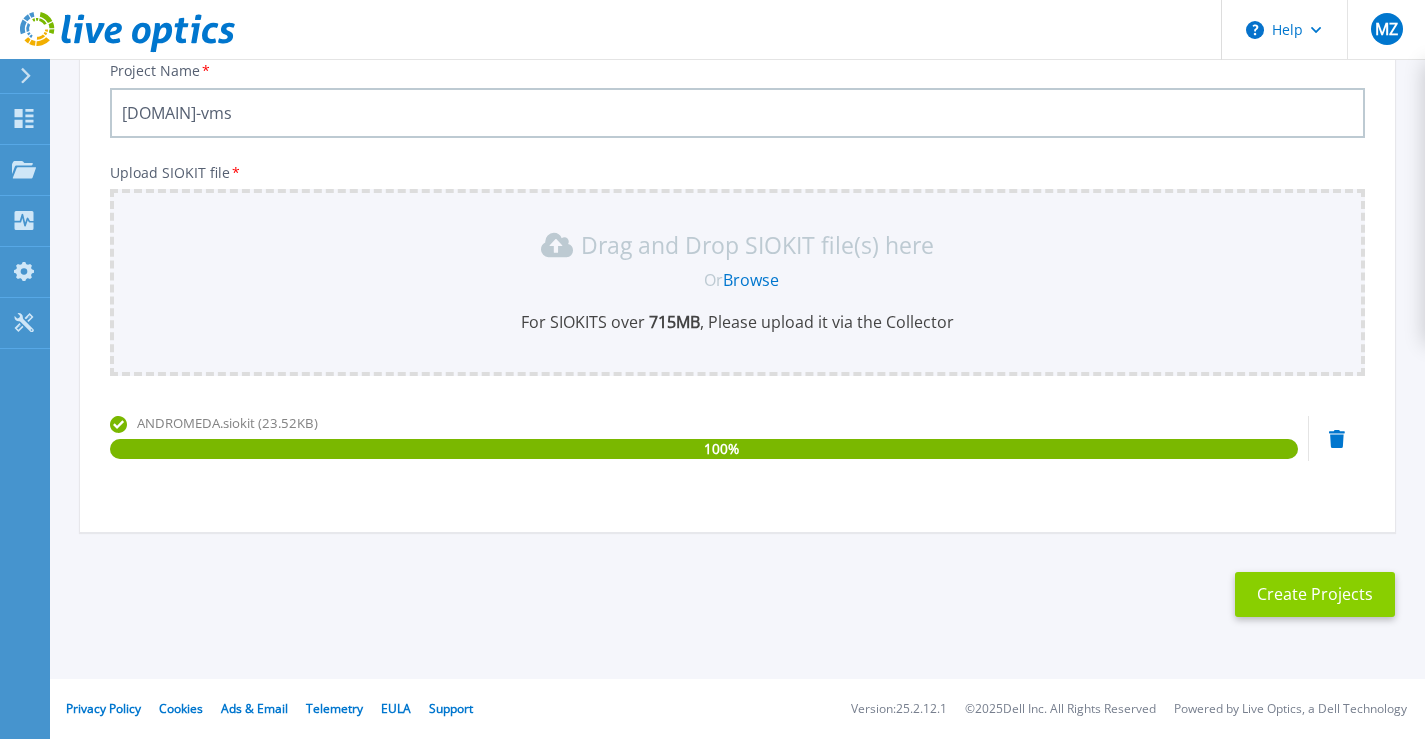 type on "[DOMAIN]-vms" 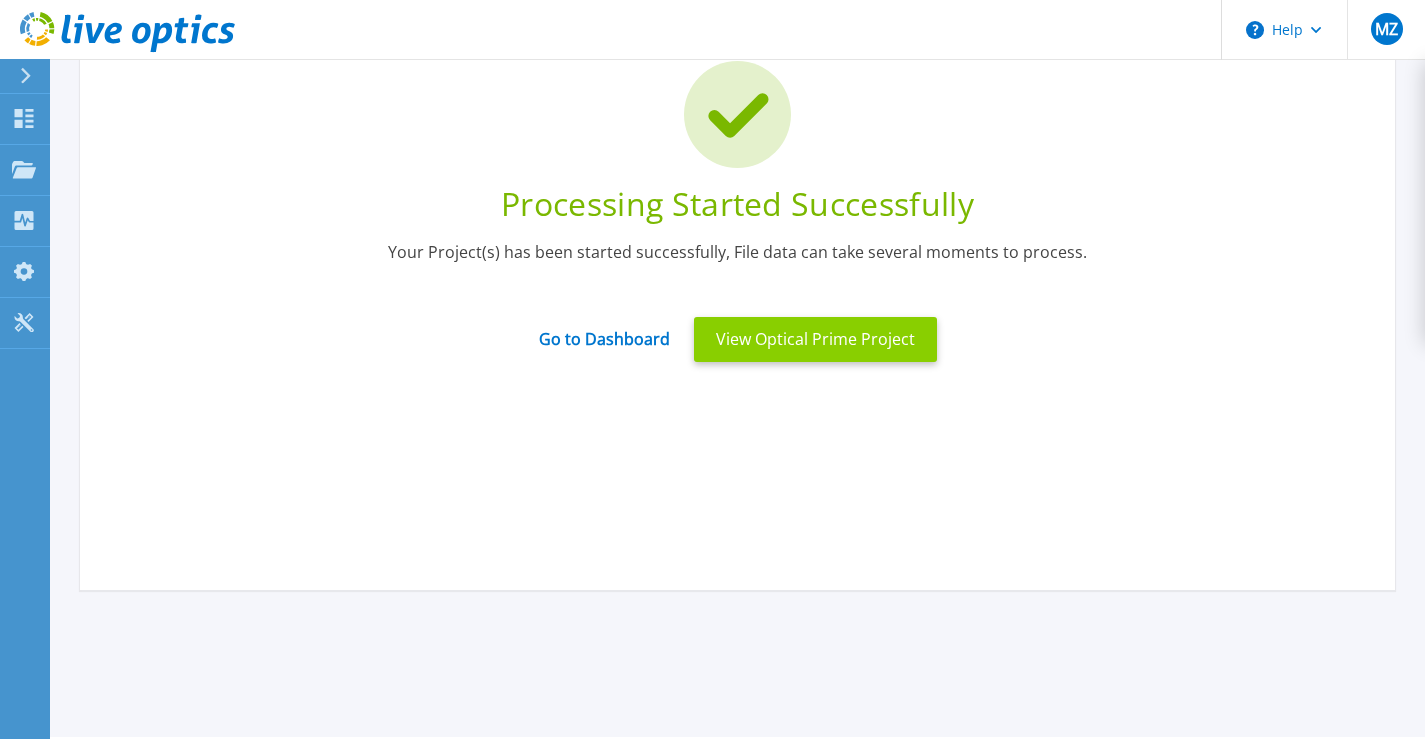 click on "View Optical Prime Project" at bounding box center [815, 339] 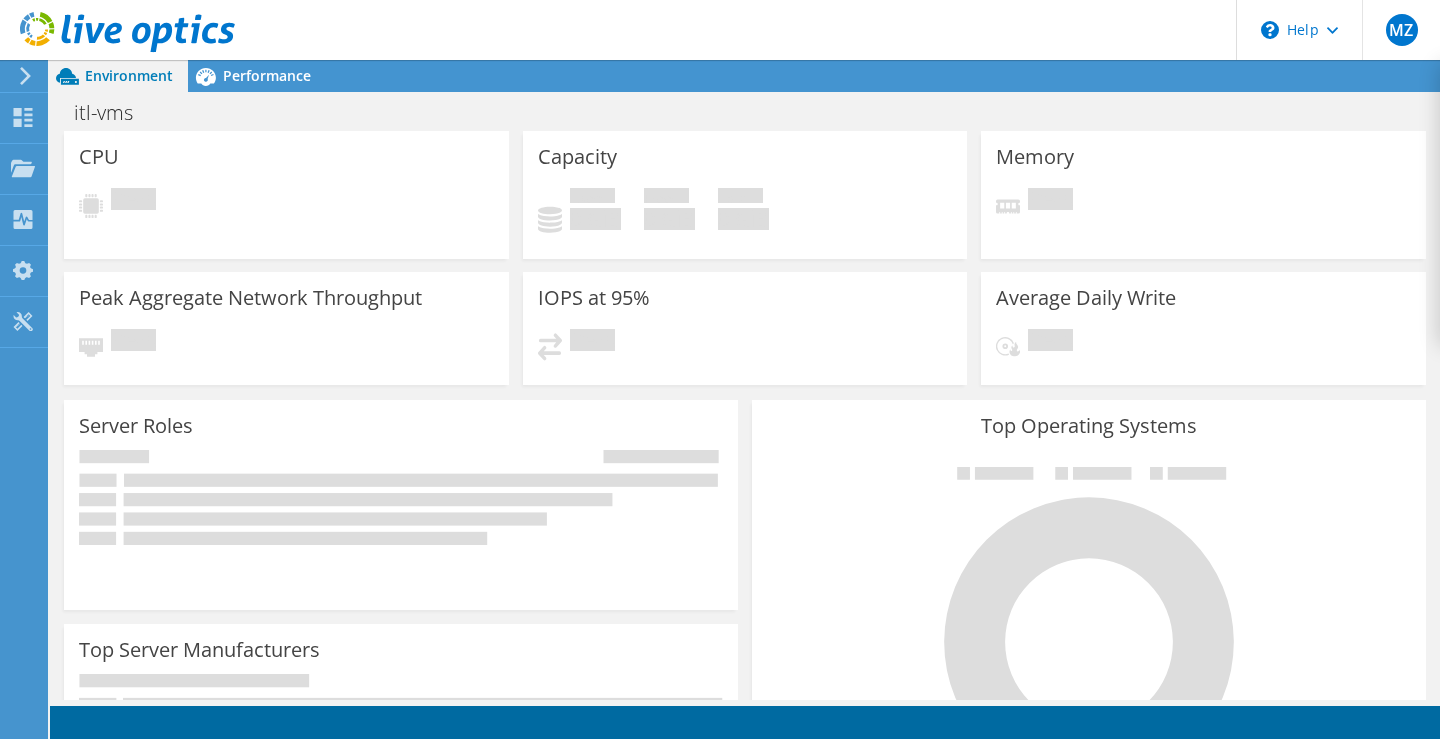 scroll, scrollTop: 0, scrollLeft: 0, axis: both 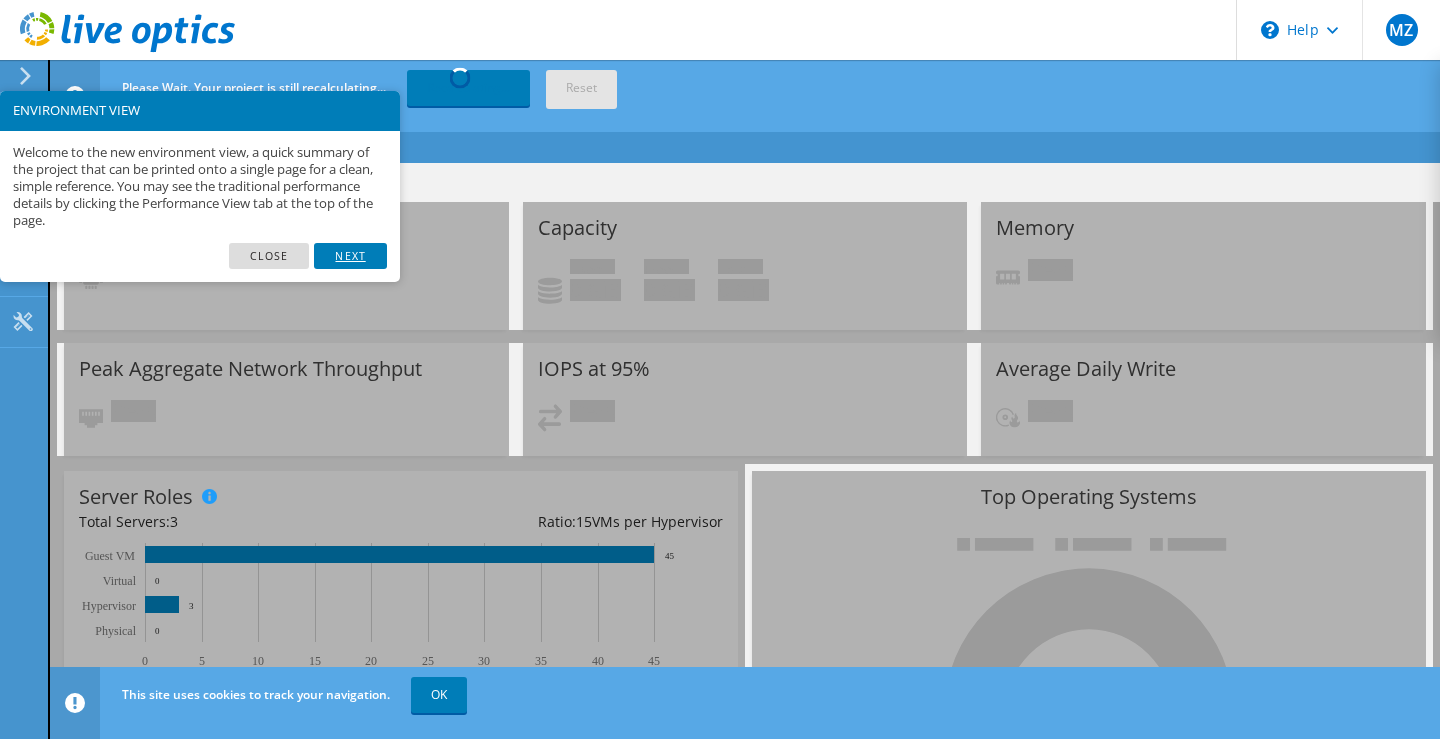 click on "Next" at bounding box center [350, 256] 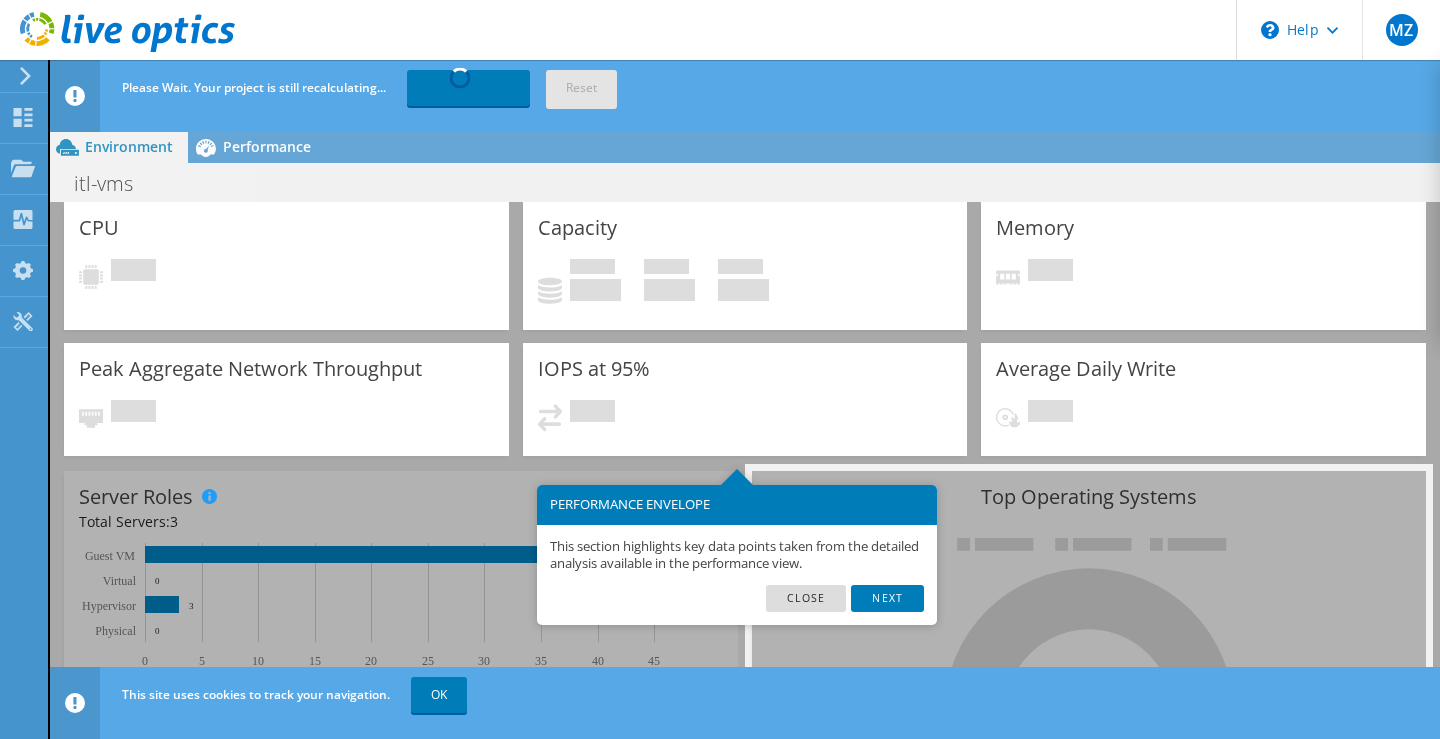 scroll, scrollTop: 71, scrollLeft: 0, axis: vertical 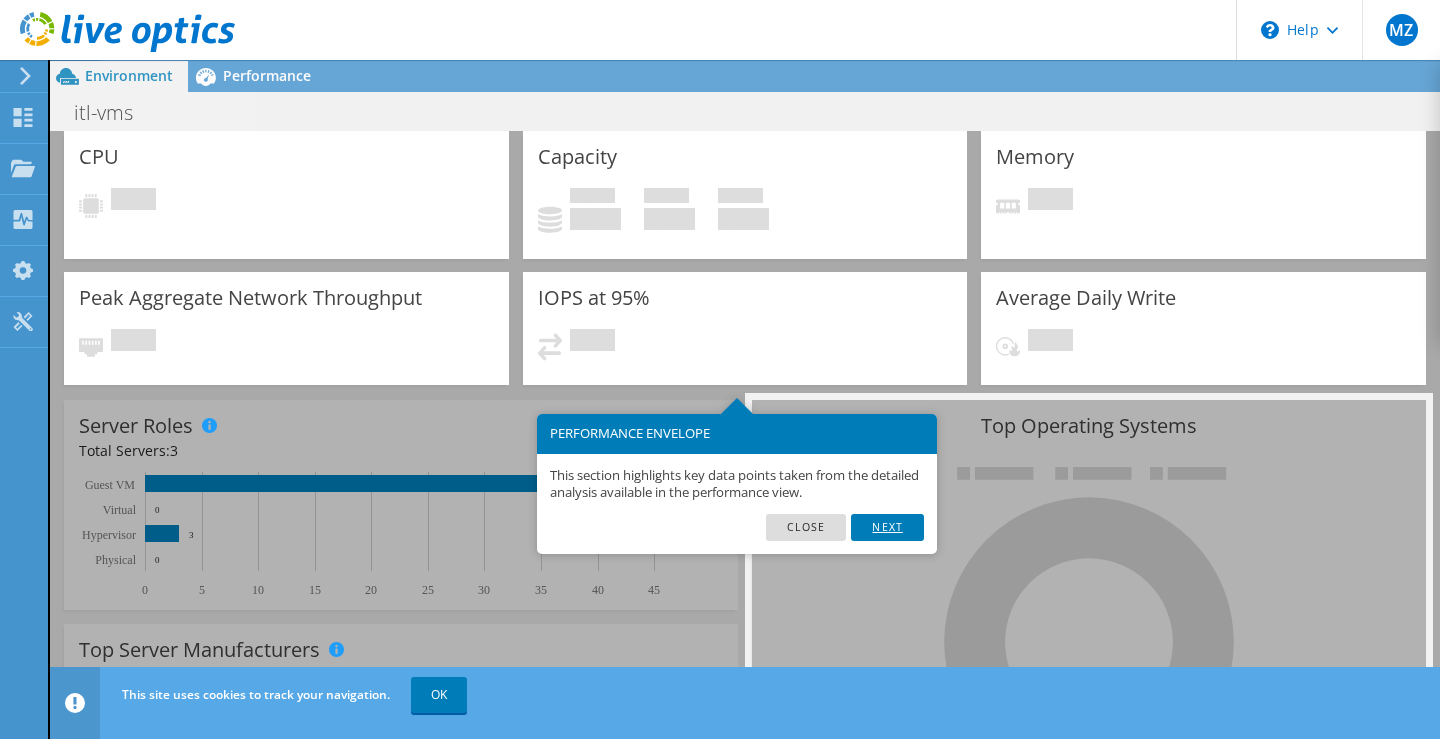 click on "Next" at bounding box center (887, 527) 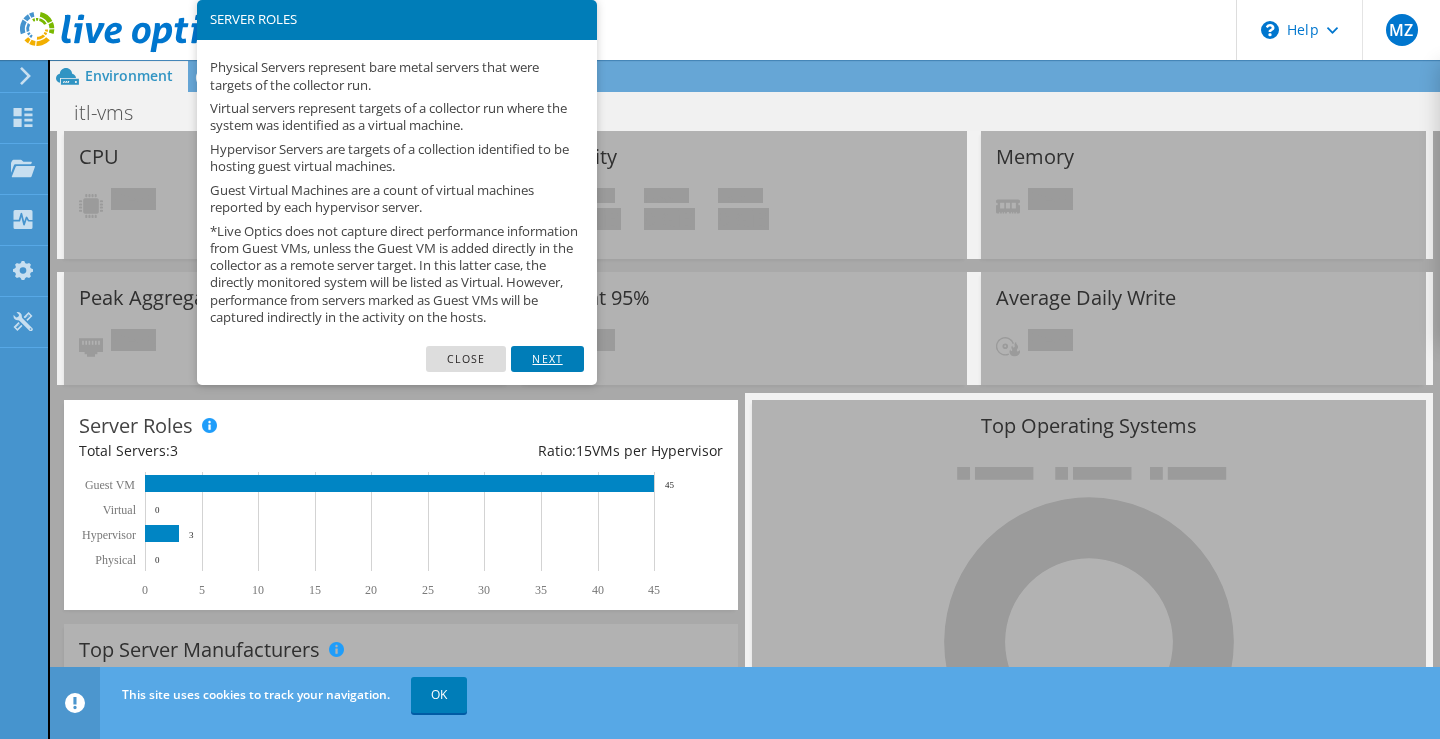 click on "Next" at bounding box center (547, 359) 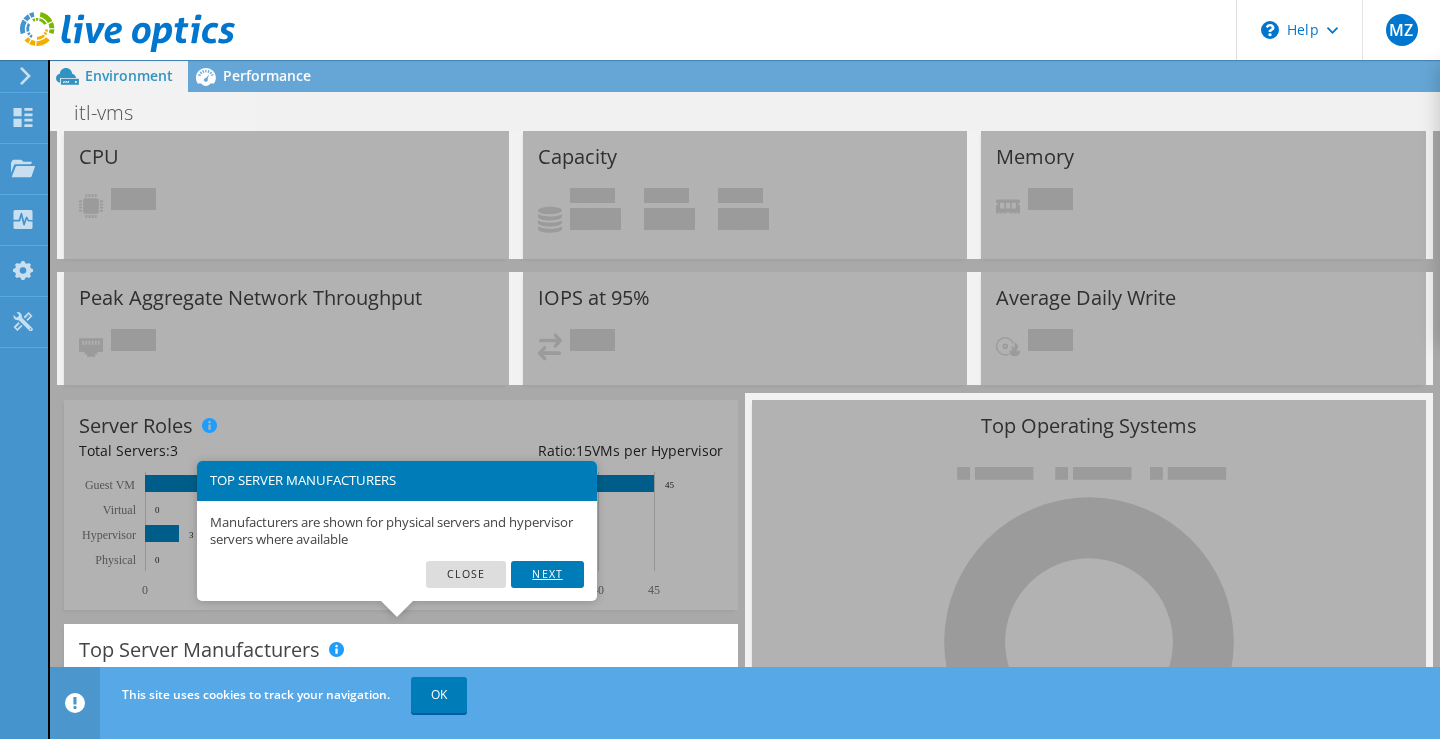 click on "Next" at bounding box center [547, 574] 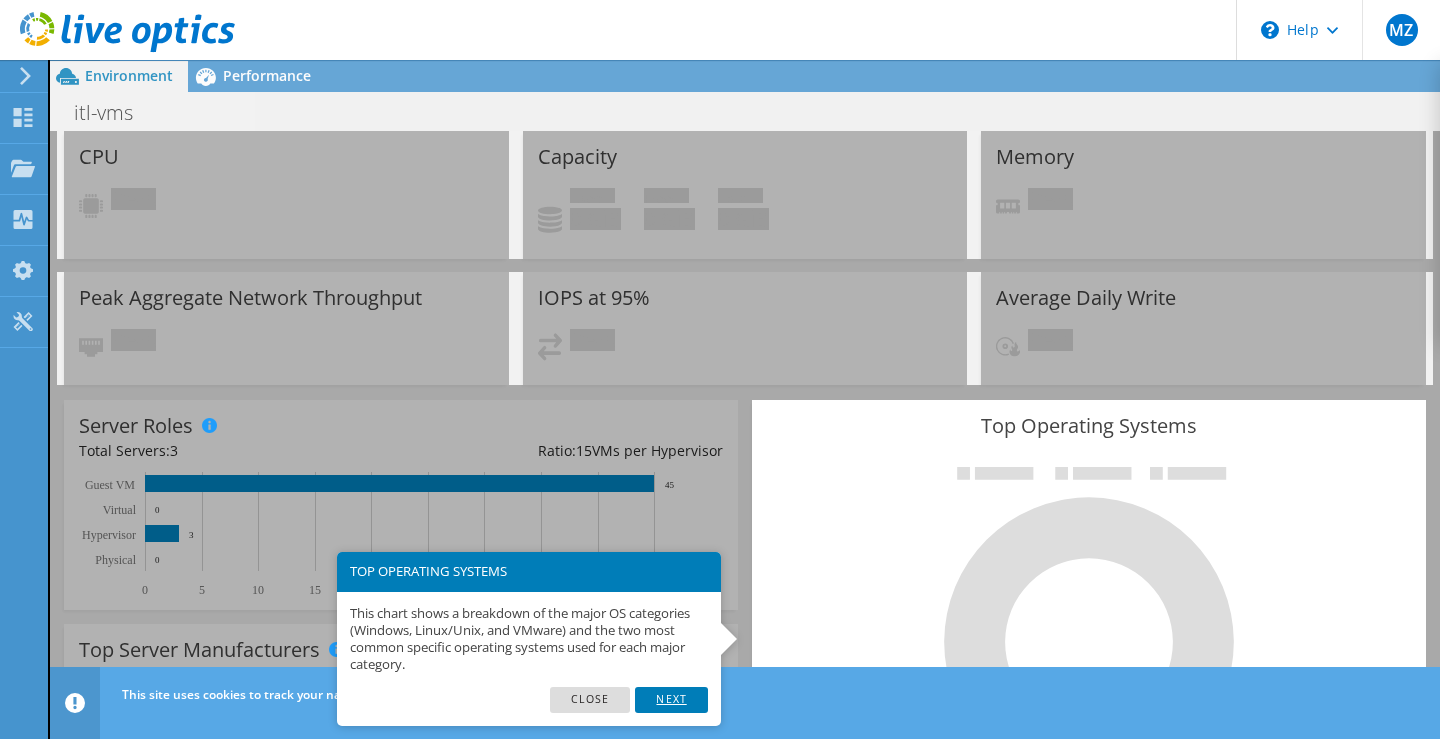 click on "Next" at bounding box center (671, 700) 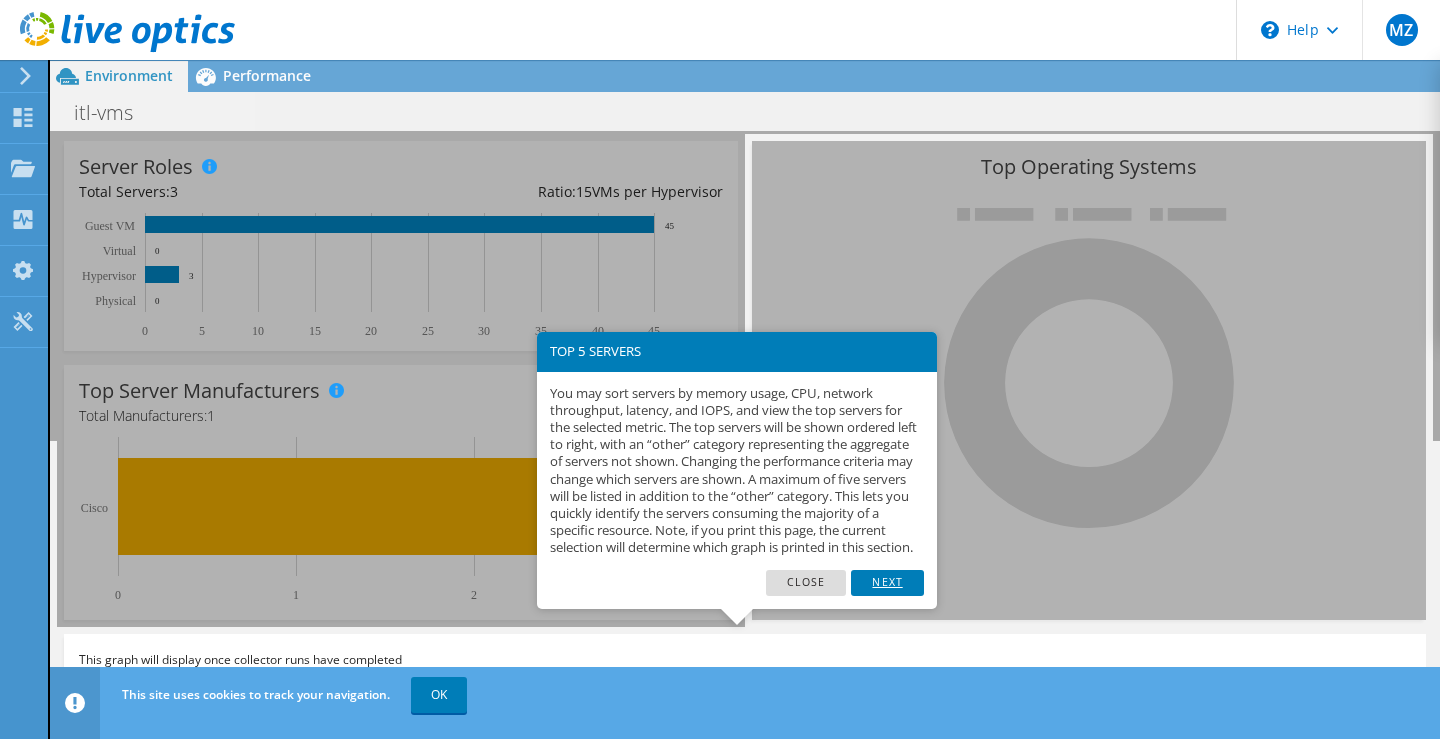 click on "Next" at bounding box center [887, 583] 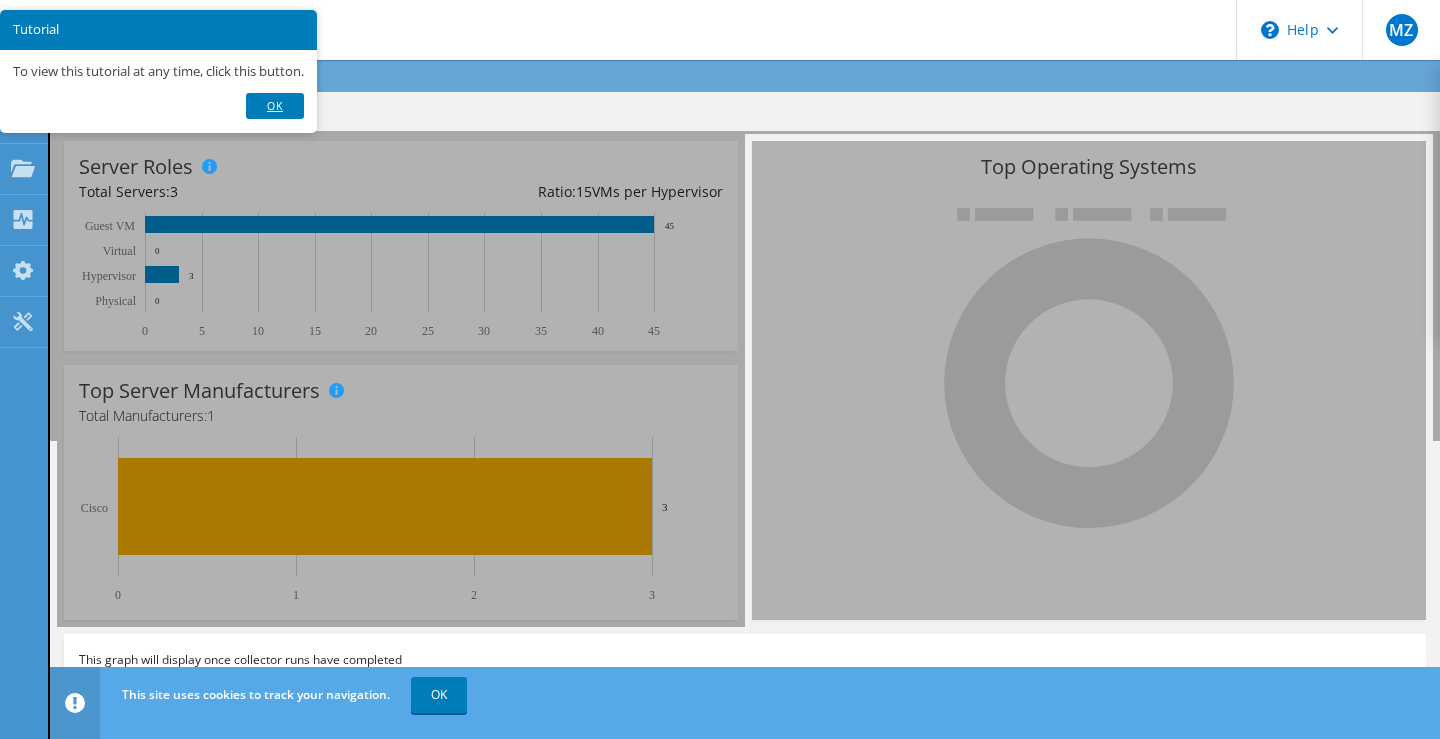 click on "Ok" at bounding box center (275, 106) 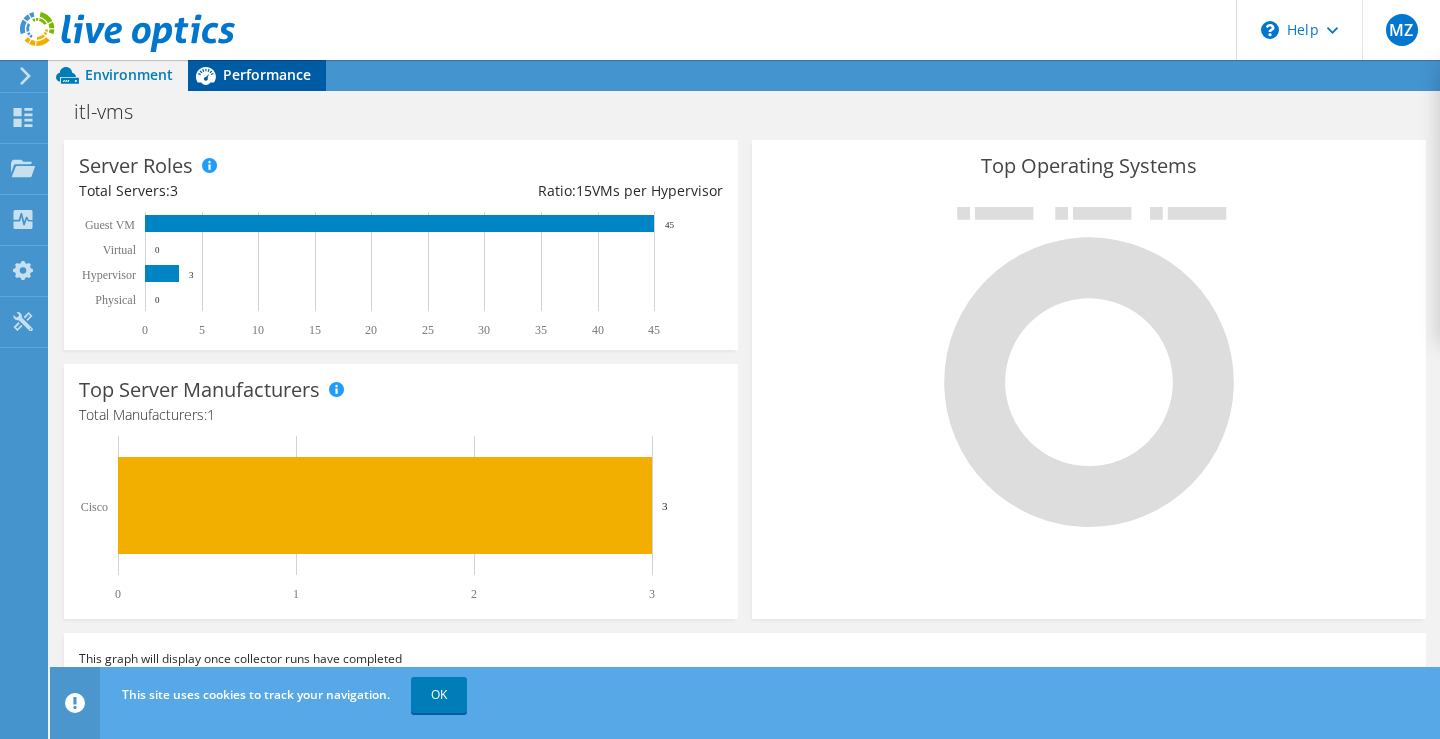 click on "Performance" at bounding box center (267, 74) 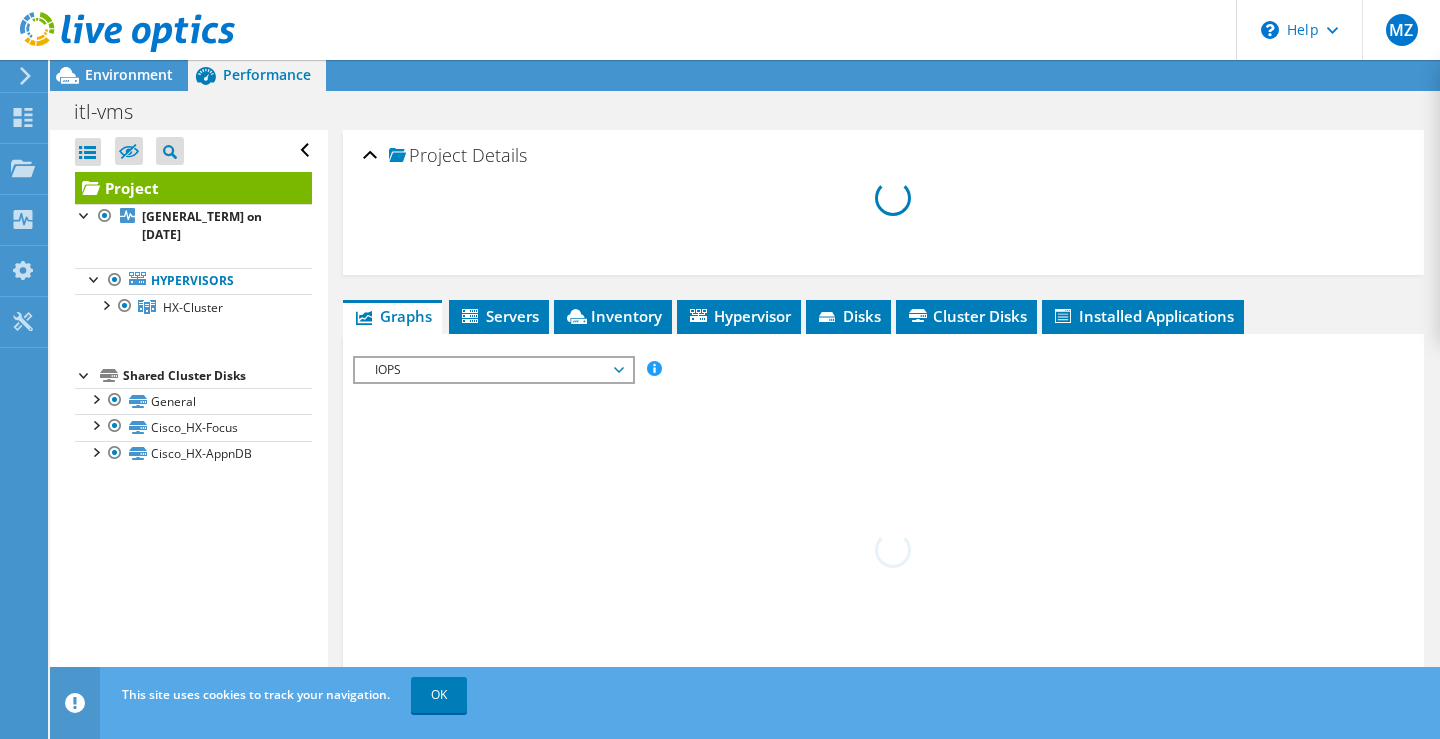 scroll, scrollTop: 0, scrollLeft: 0, axis: both 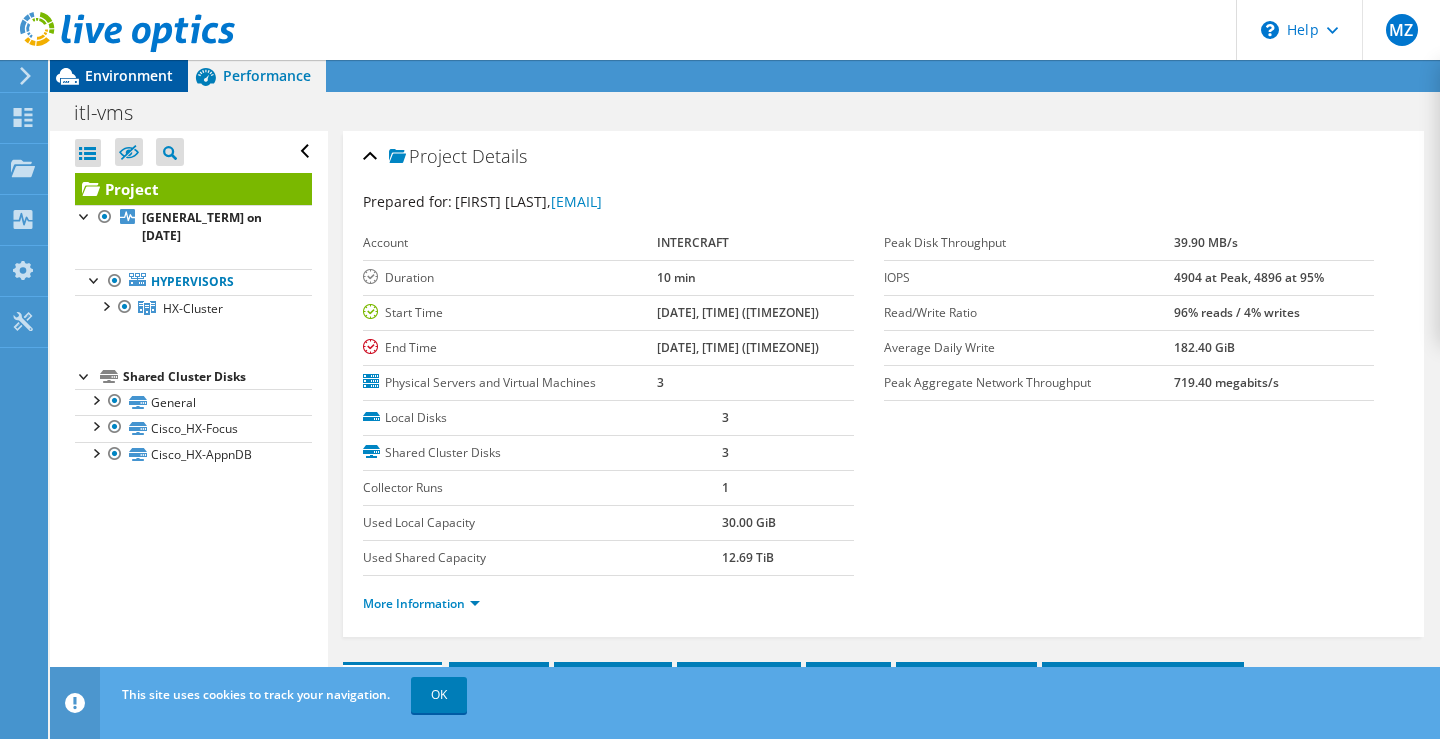 click on "Environment" at bounding box center (129, 75) 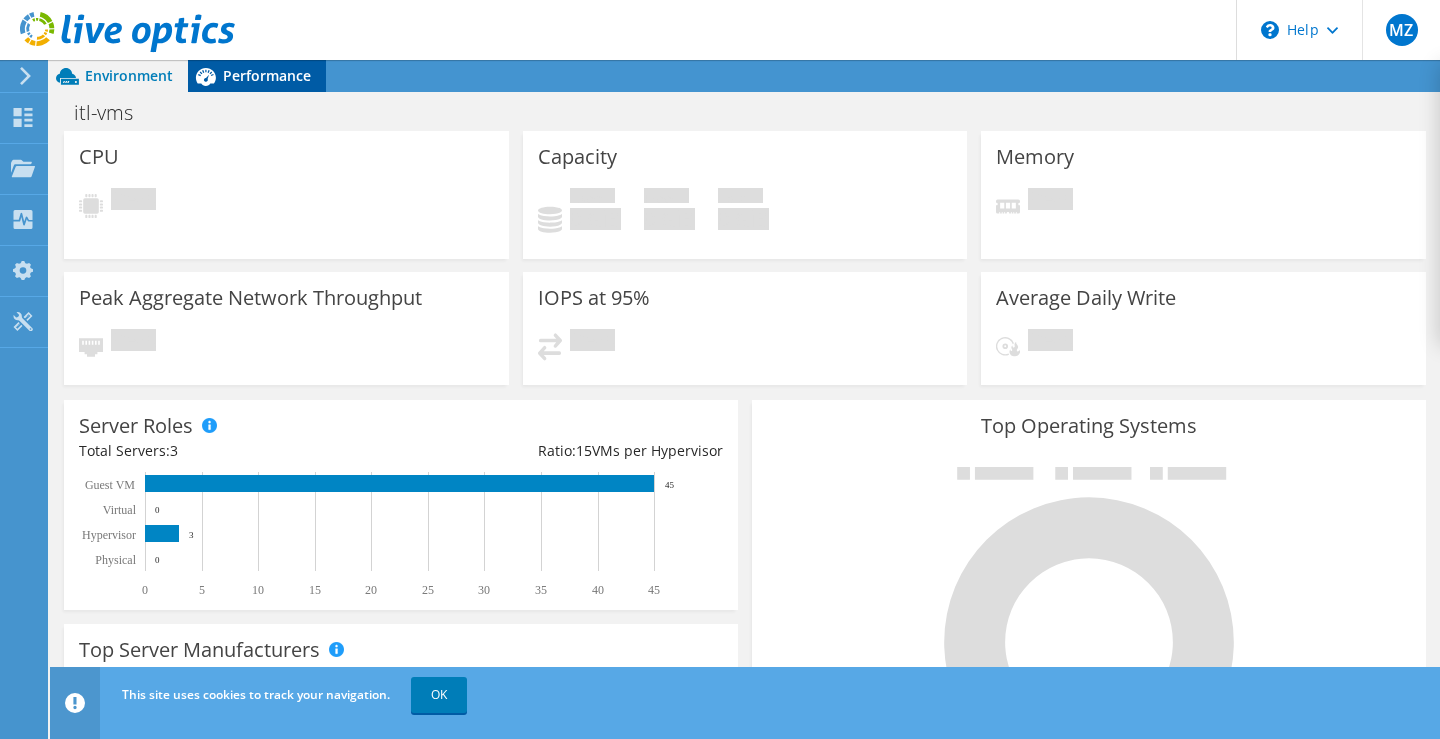 click on "Performance" at bounding box center (267, 75) 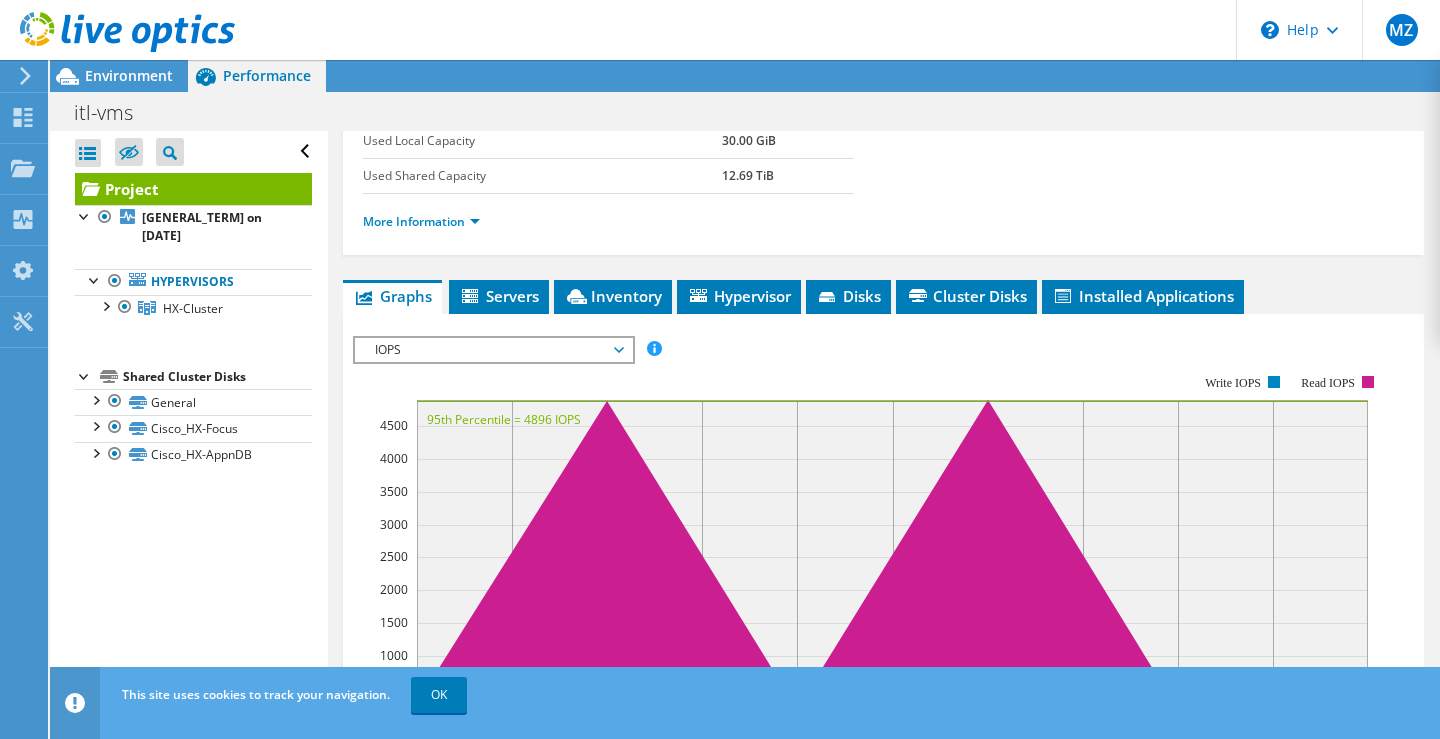 scroll, scrollTop: 400, scrollLeft: 0, axis: vertical 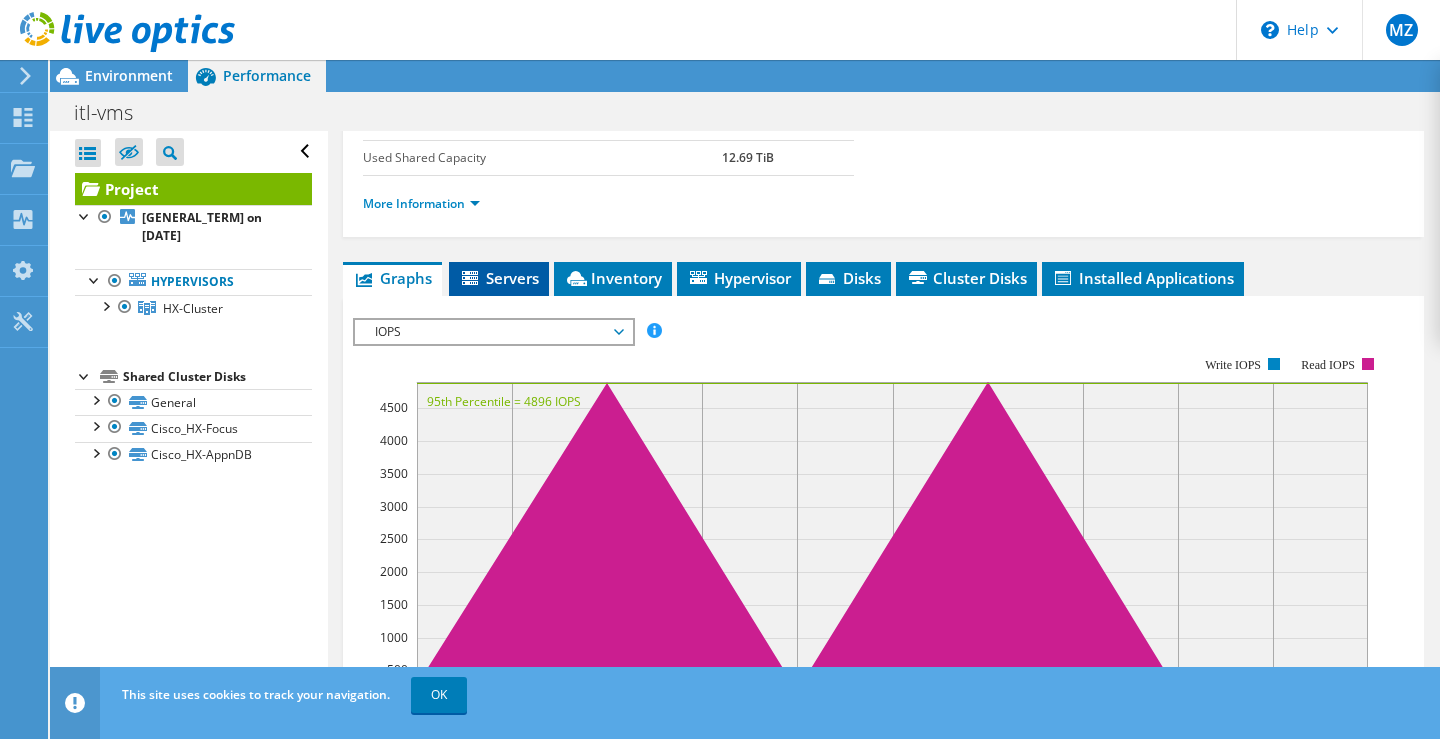 click on "Servers" at bounding box center (499, 278) 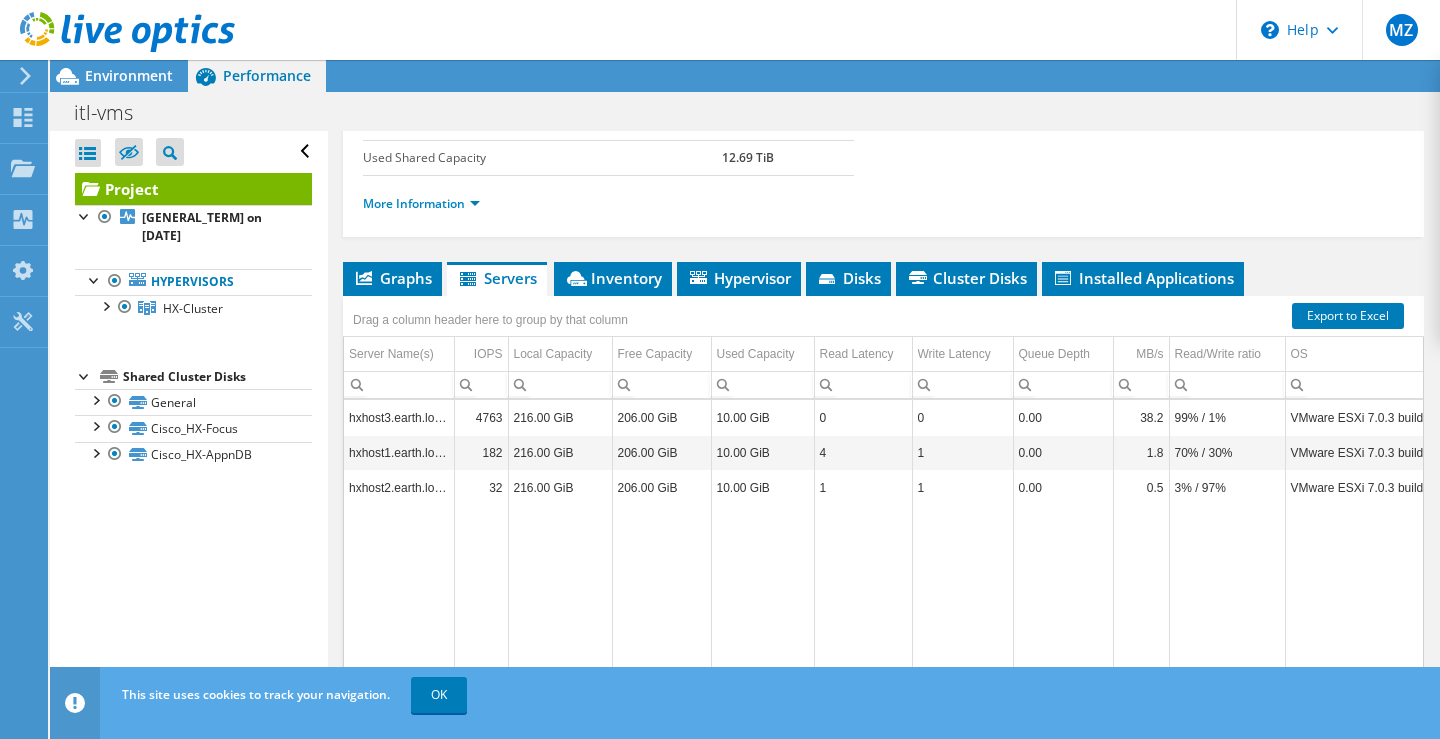 click 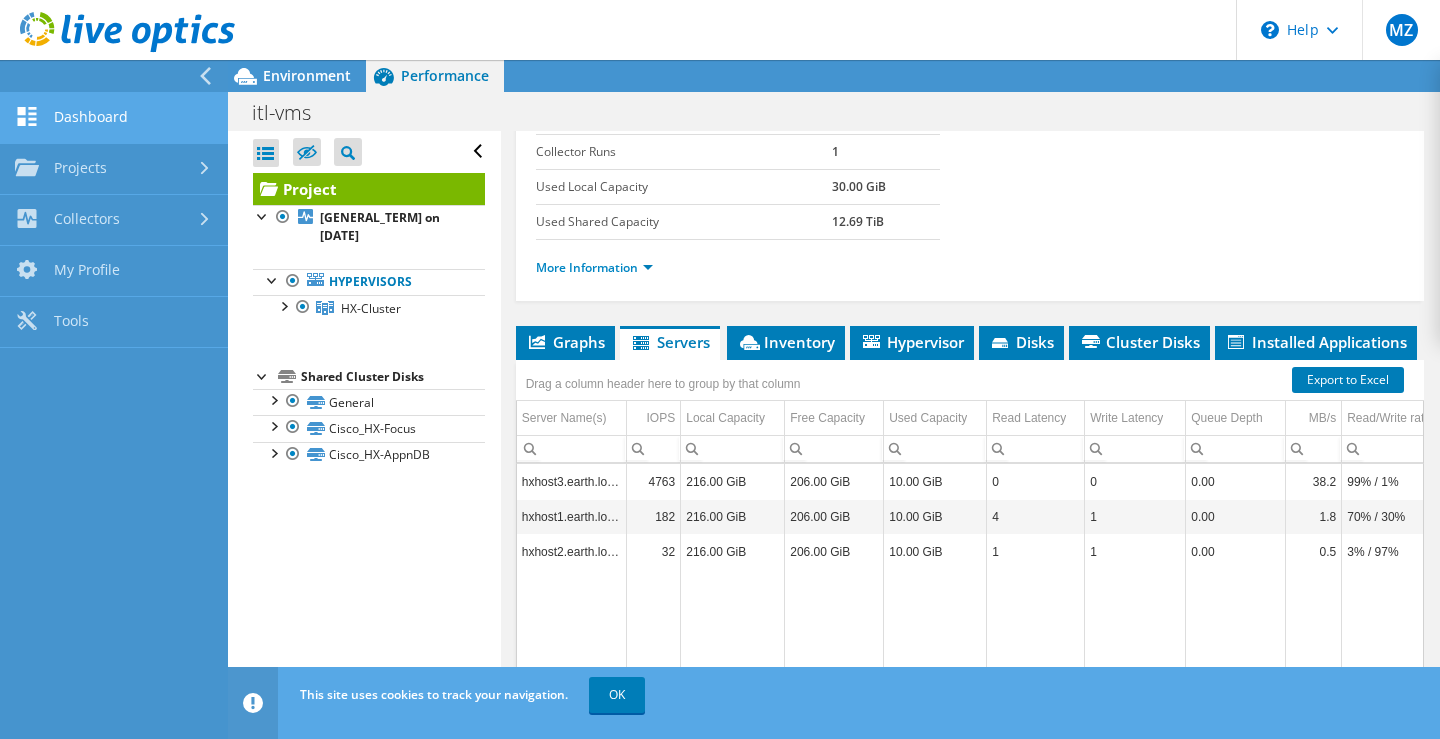 click on "Dashboard" at bounding box center [114, 118] 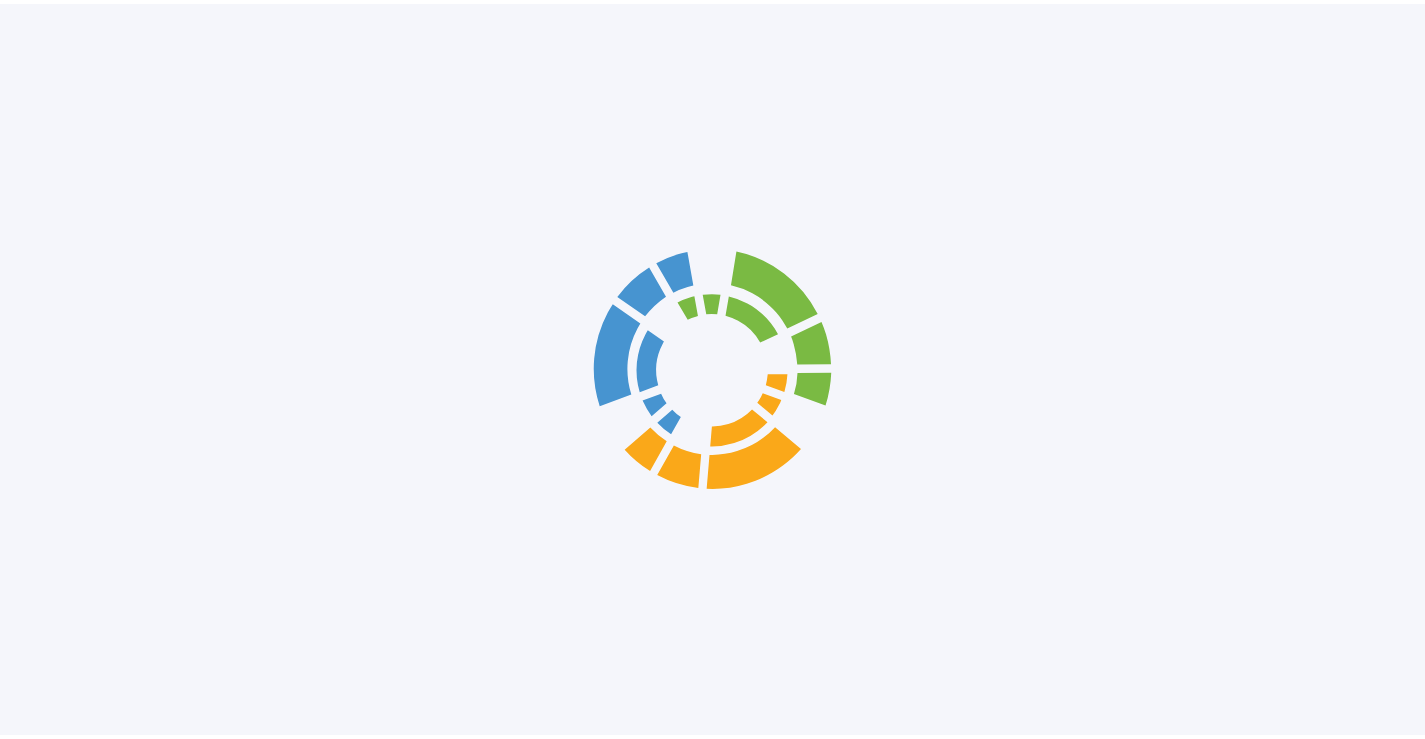 scroll, scrollTop: 0, scrollLeft: 0, axis: both 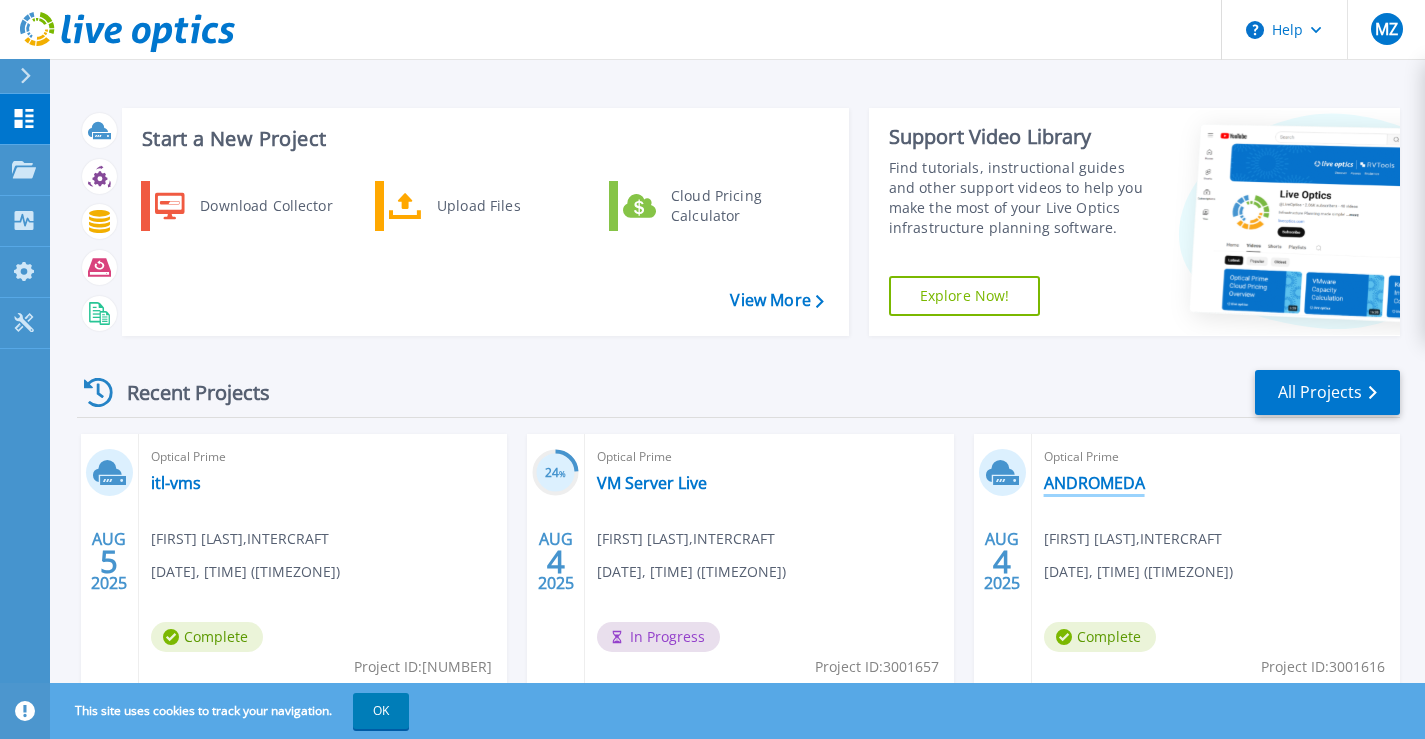 click on "ANDROMEDA" at bounding box center [1094, 483] 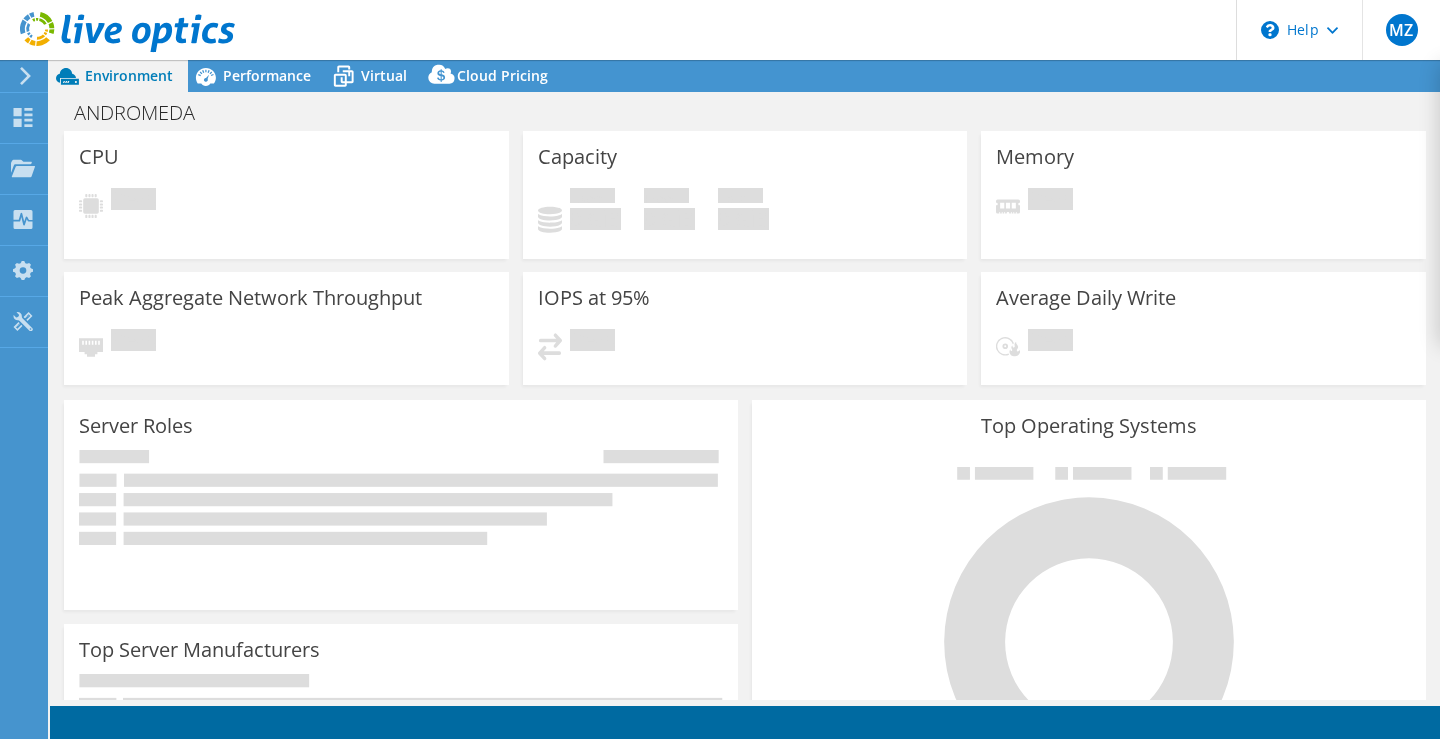 scroll, scrollTop: 0, scrollLeft: 0, axis: both 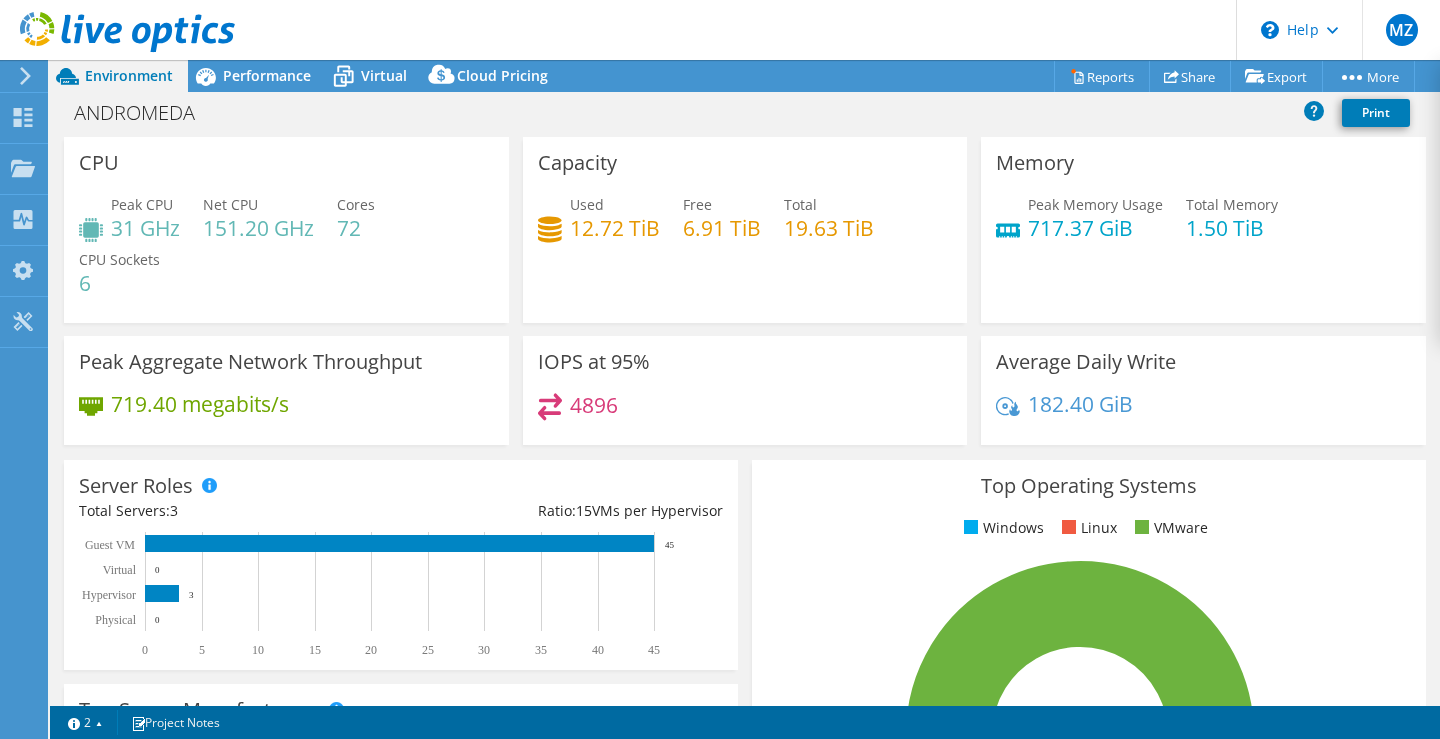 select on "USD" 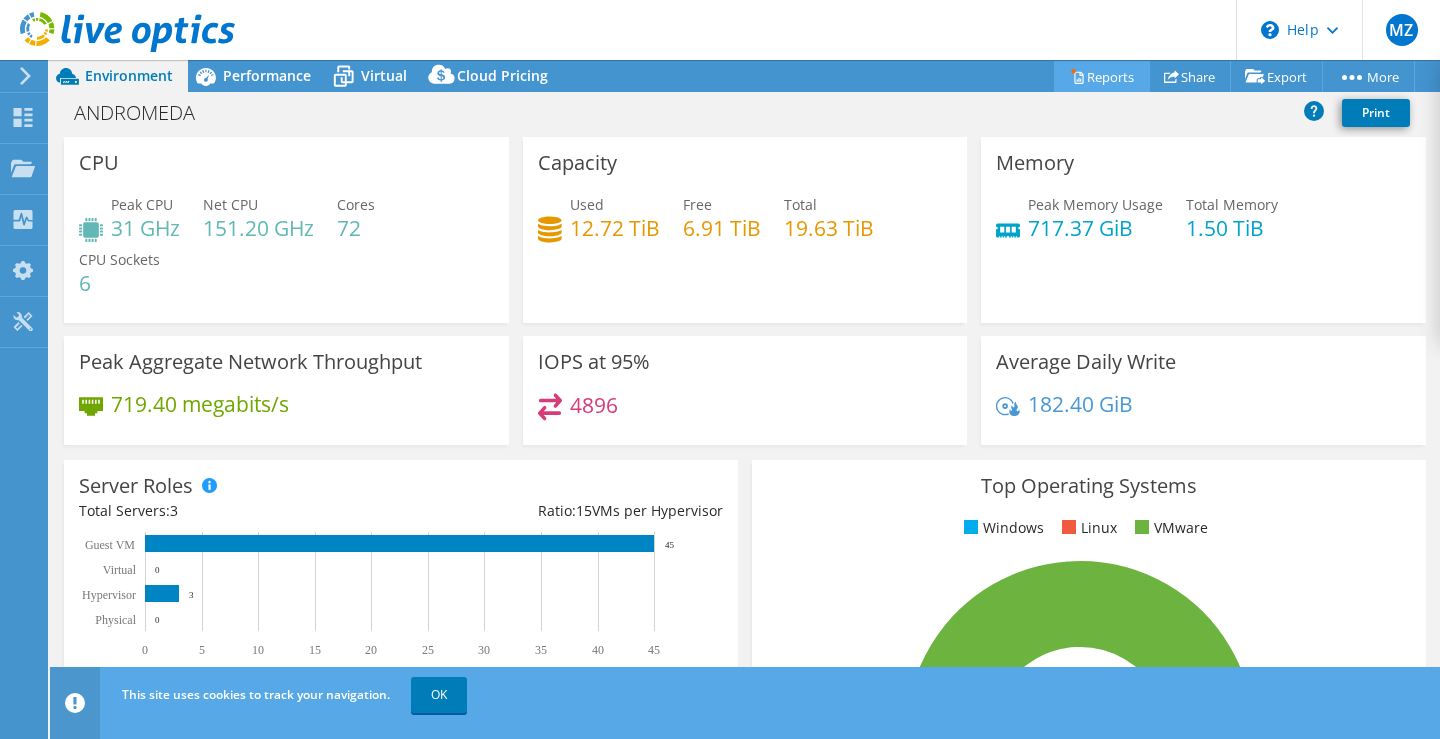 click on "Reports" at bounding box center [1102, 76] 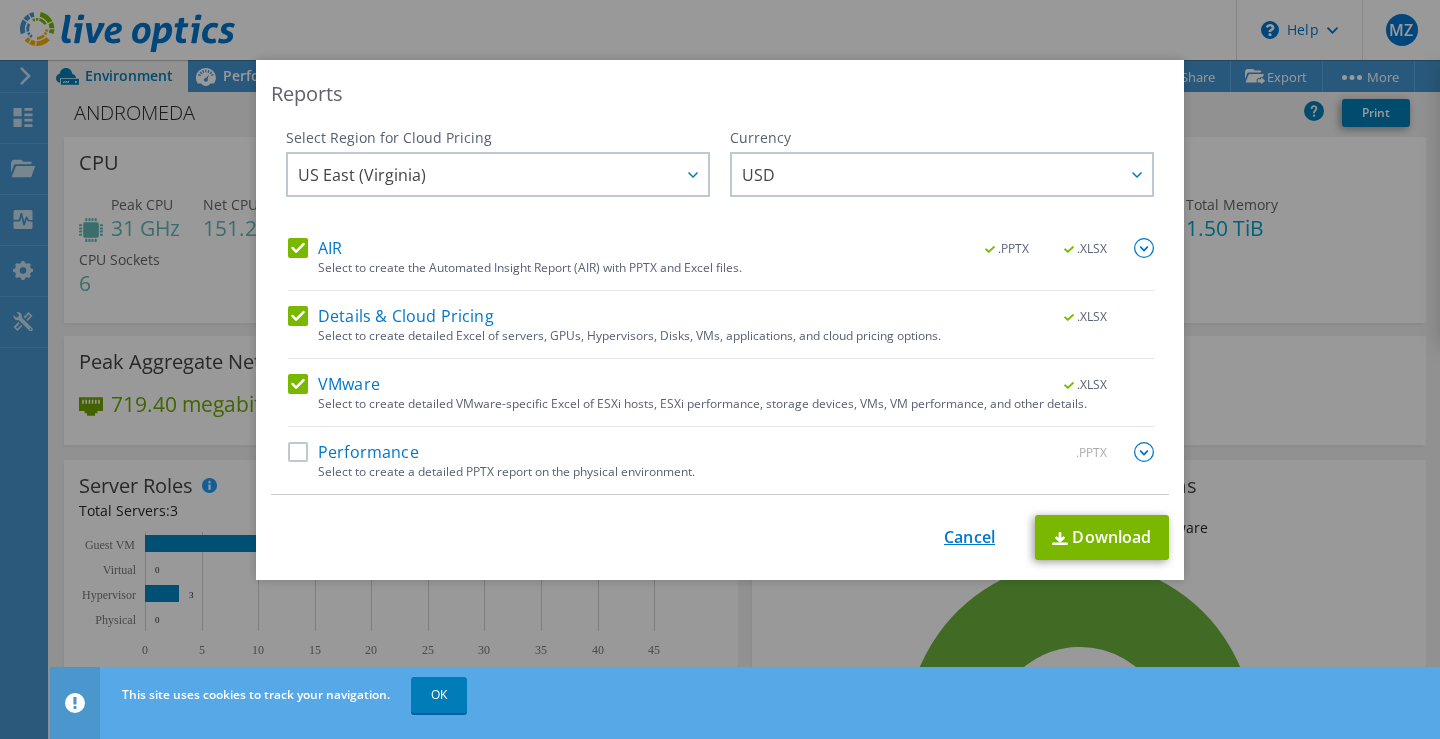click on "Cancel" at bounding box center [969, 537] 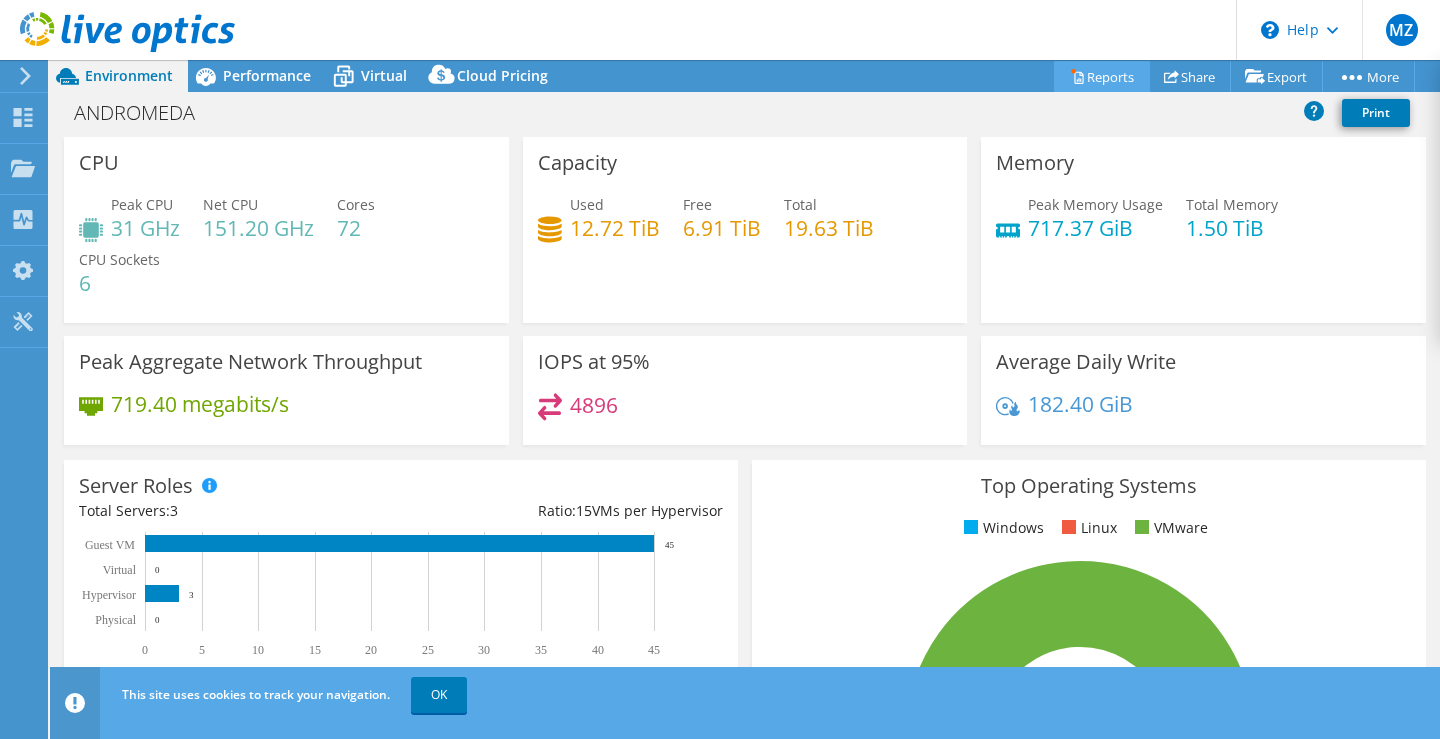 click on "Reports" at bounding box center [1102, 76] 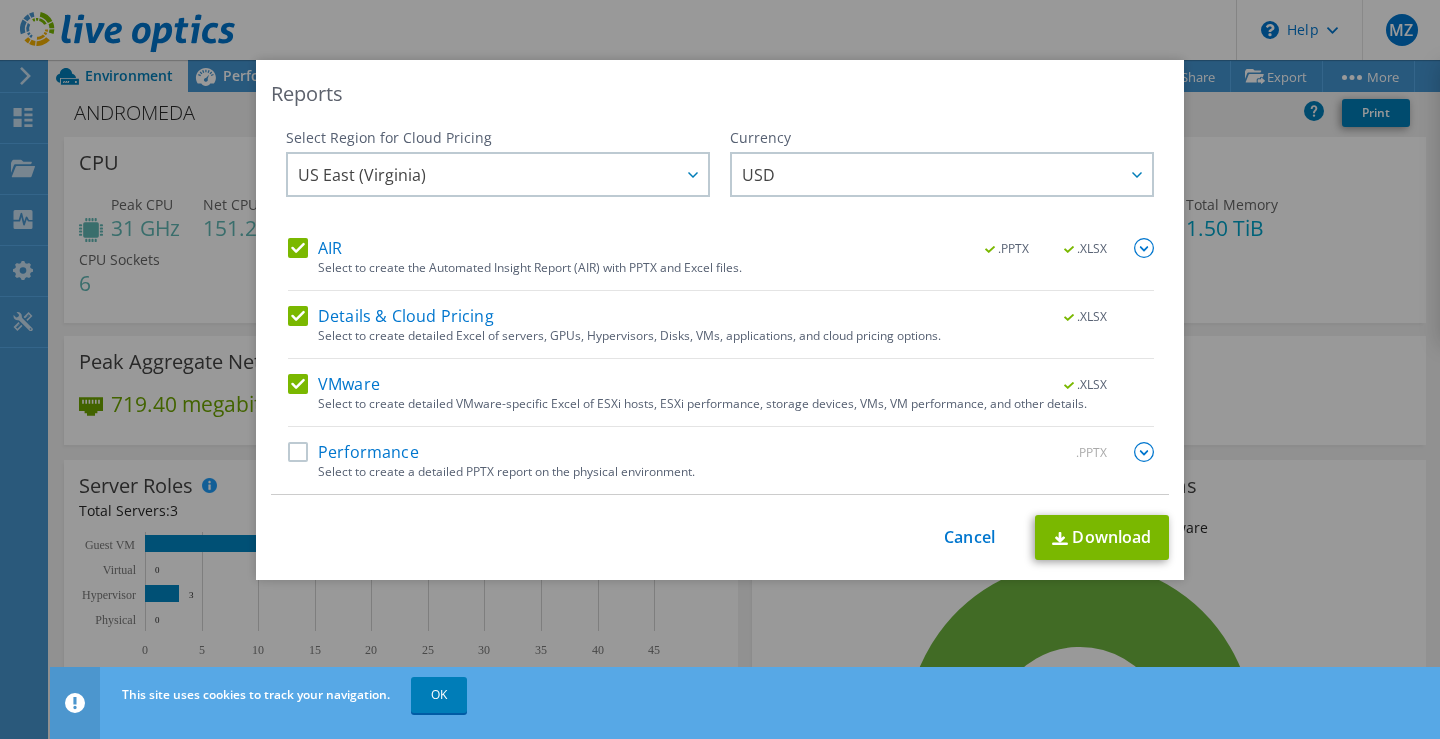 click on "Performance" at bounding box center (353, 452) 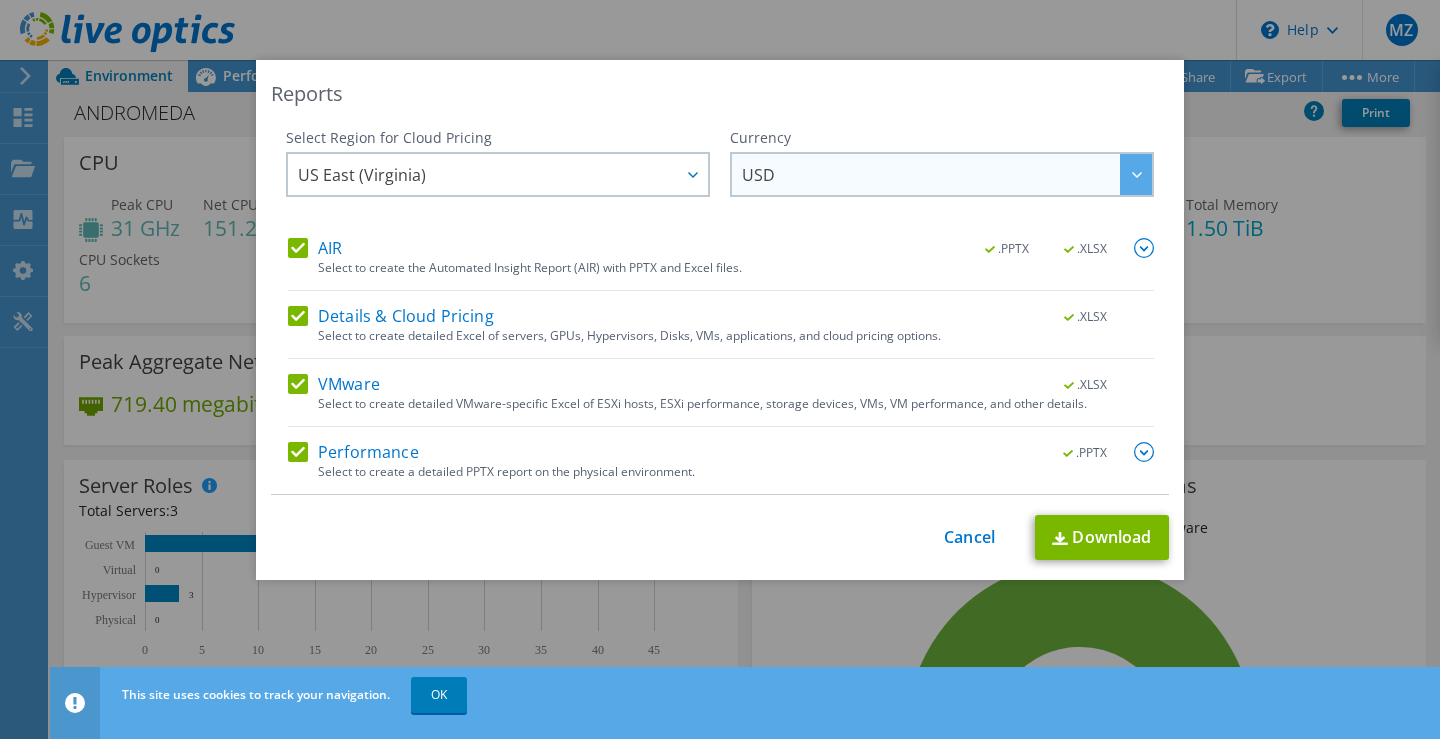 click 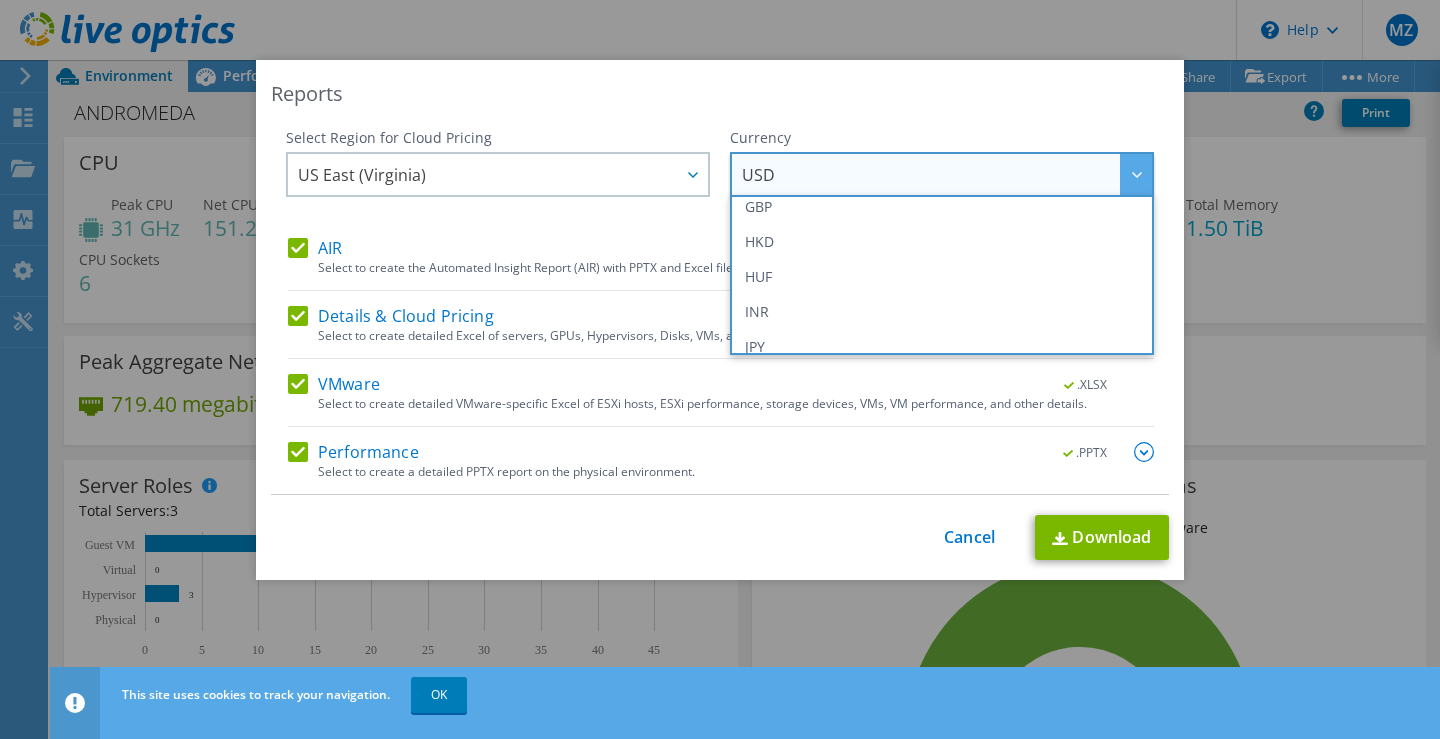 scroll, scrollTop: 325, scrollLeft: 0, axis: vertical 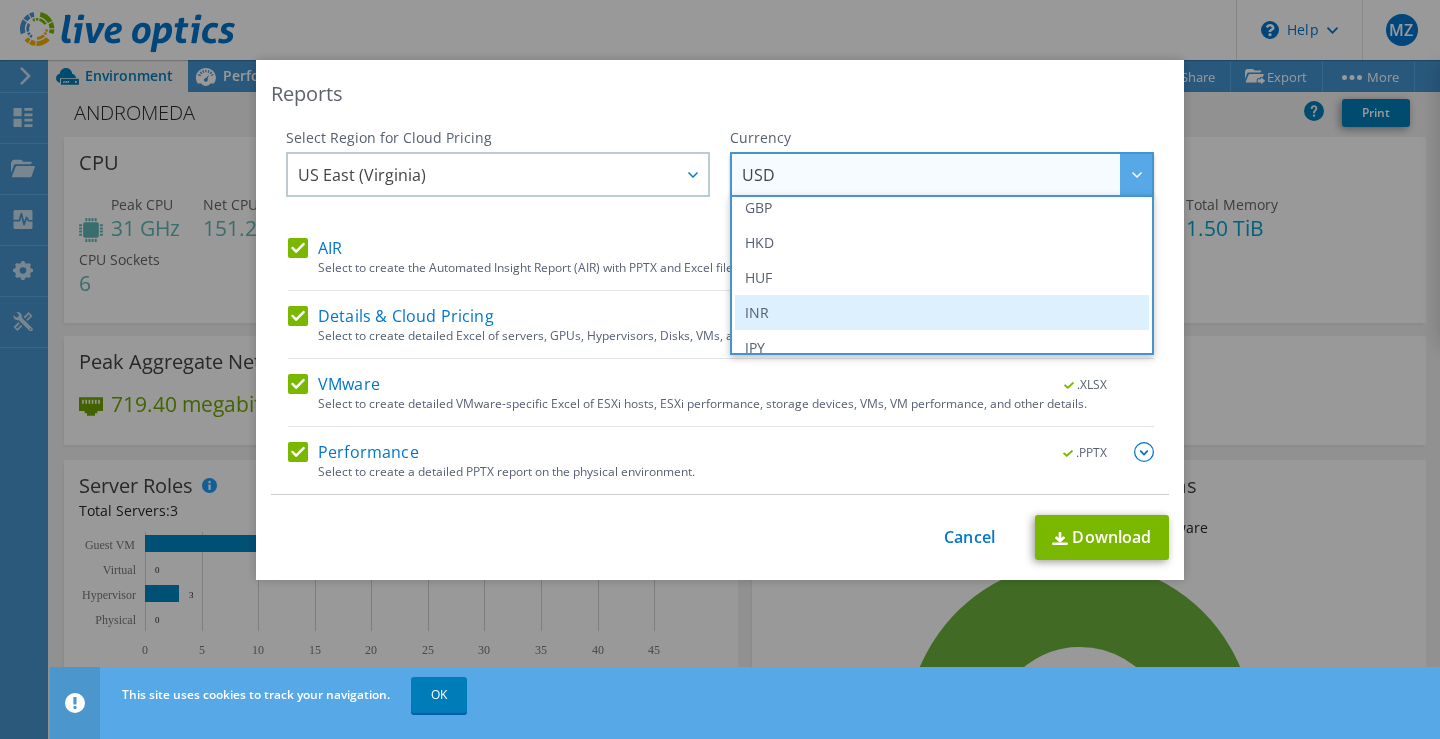 click on "INR" at bounding box center (942, 312) 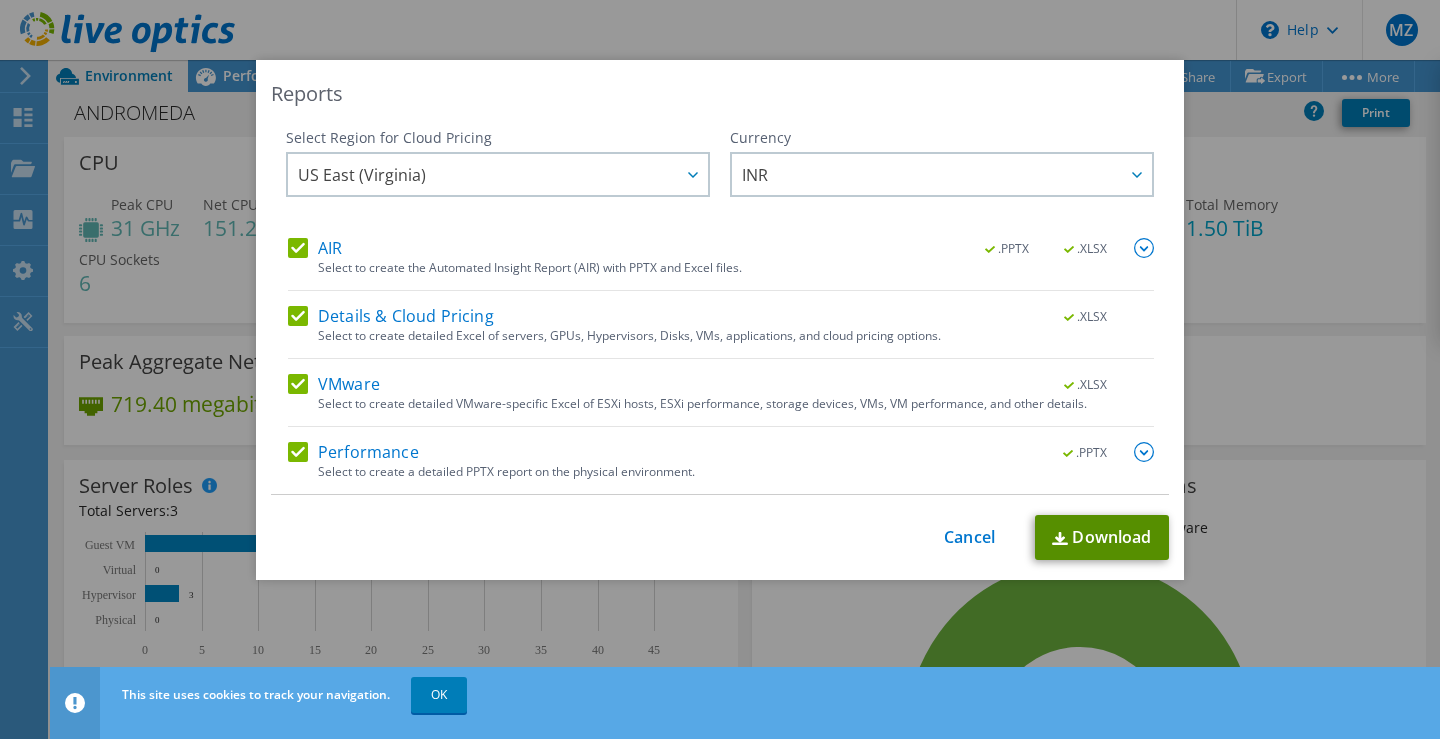 click on "Download" at bounding box center (1102, 537) 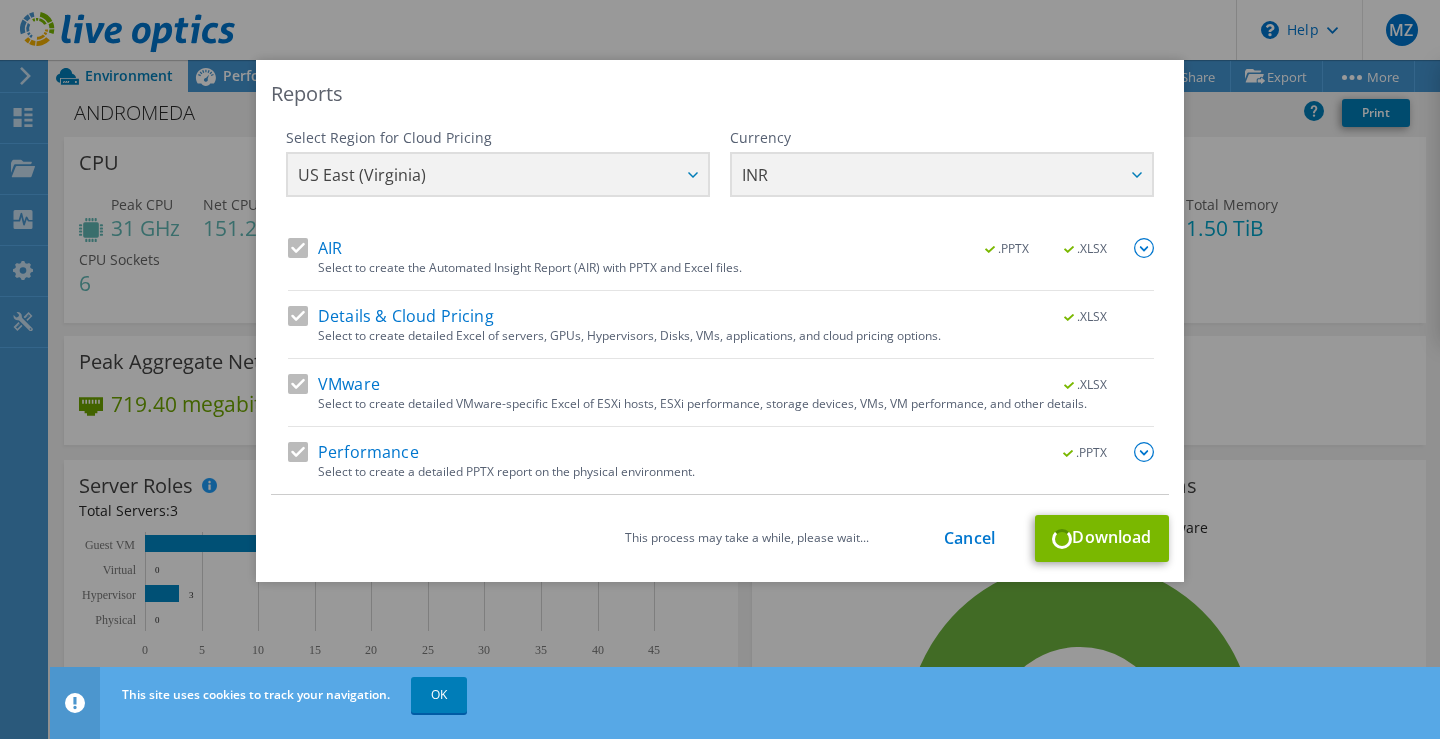 click on "Select Region for Cloud Pricing
Asia Pacific (Hong Kong)
Asia Pacific (Mumbai)
Asia Pacific (Seoul)
Asia Pacific (Singapore)
Asia Pacific (Tokyo)
Australia
Canada
Europe (Frankfurt)
Europe (London)
South America (Sao Paulo)
US East (Virginia)
US West (California)
US East (Virginia) 				 					 						 					 				 Asia Pacific (Hong Kong) Asia Pacific (Mumbai) Asia Pacific (Seoul) Australia" at bounding box center (720, 183) 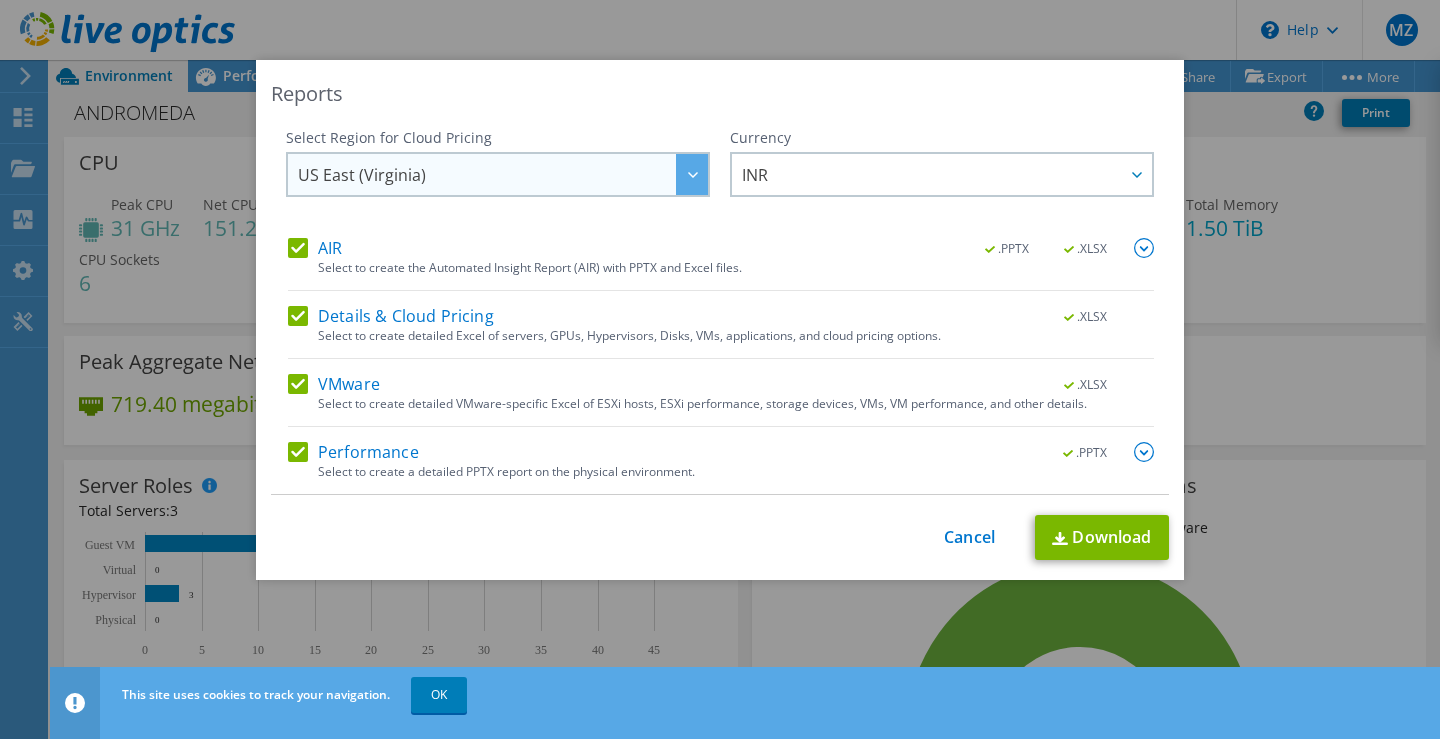 click on "US East (Virginia)" at bounding box center (503, 174) 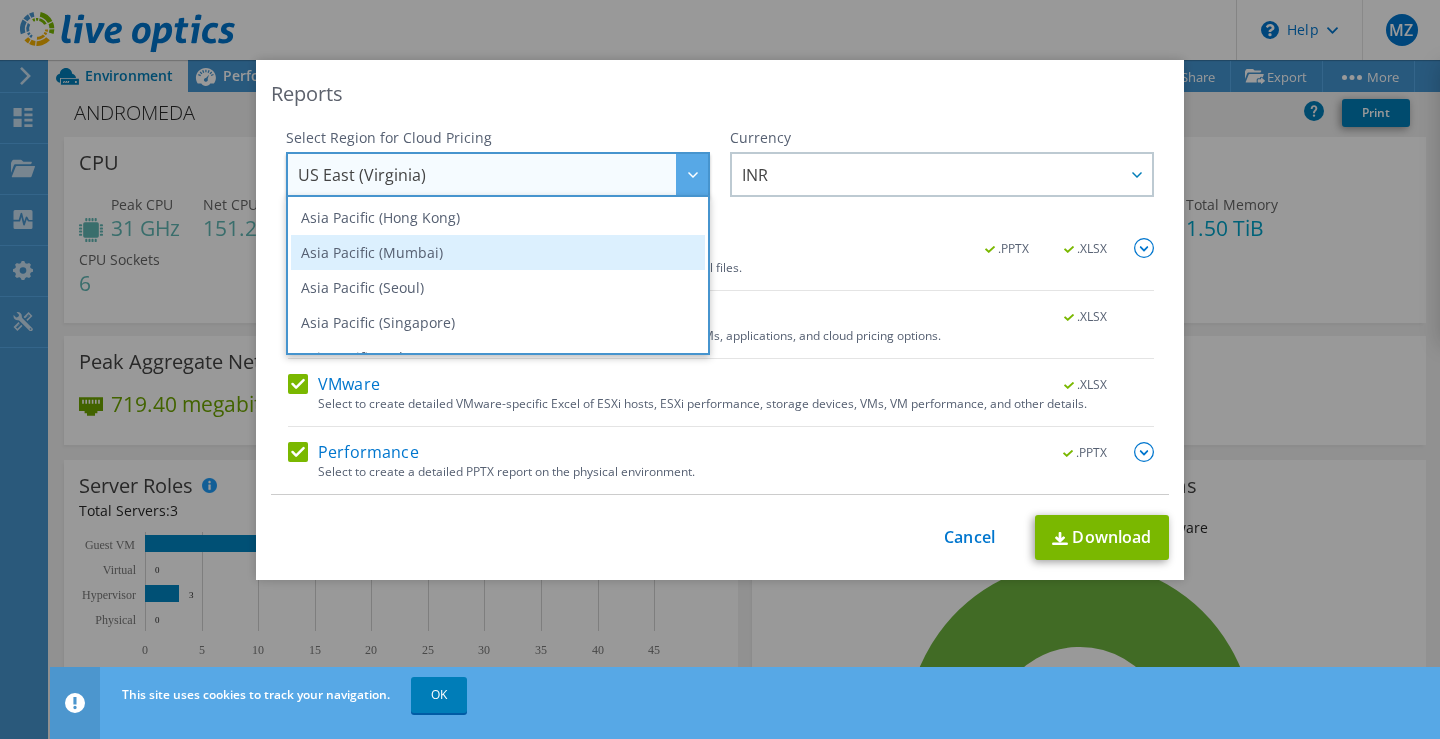 click on "Asia Pacific (Mumbai)" at bounding box center (498, 252) 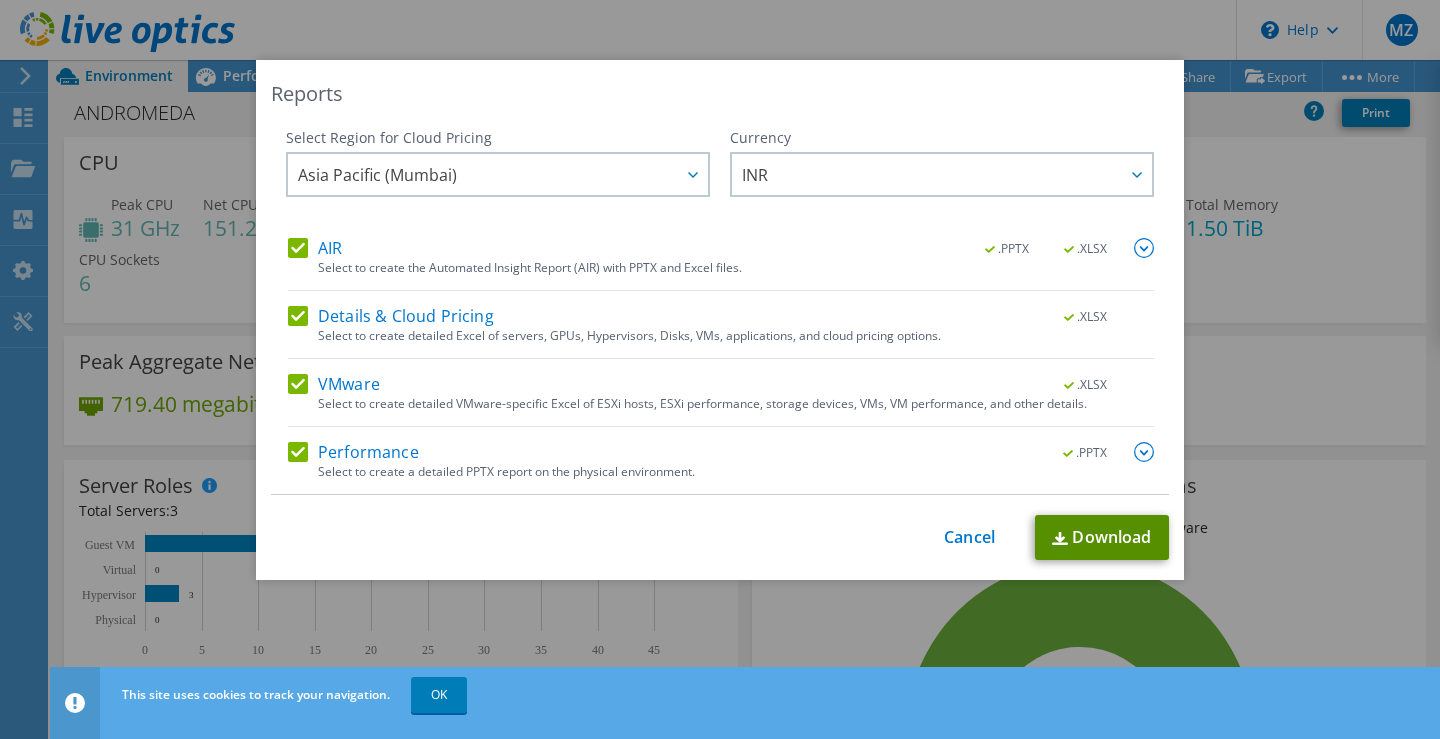 click on "Download" at bounding box center (1102, 537) 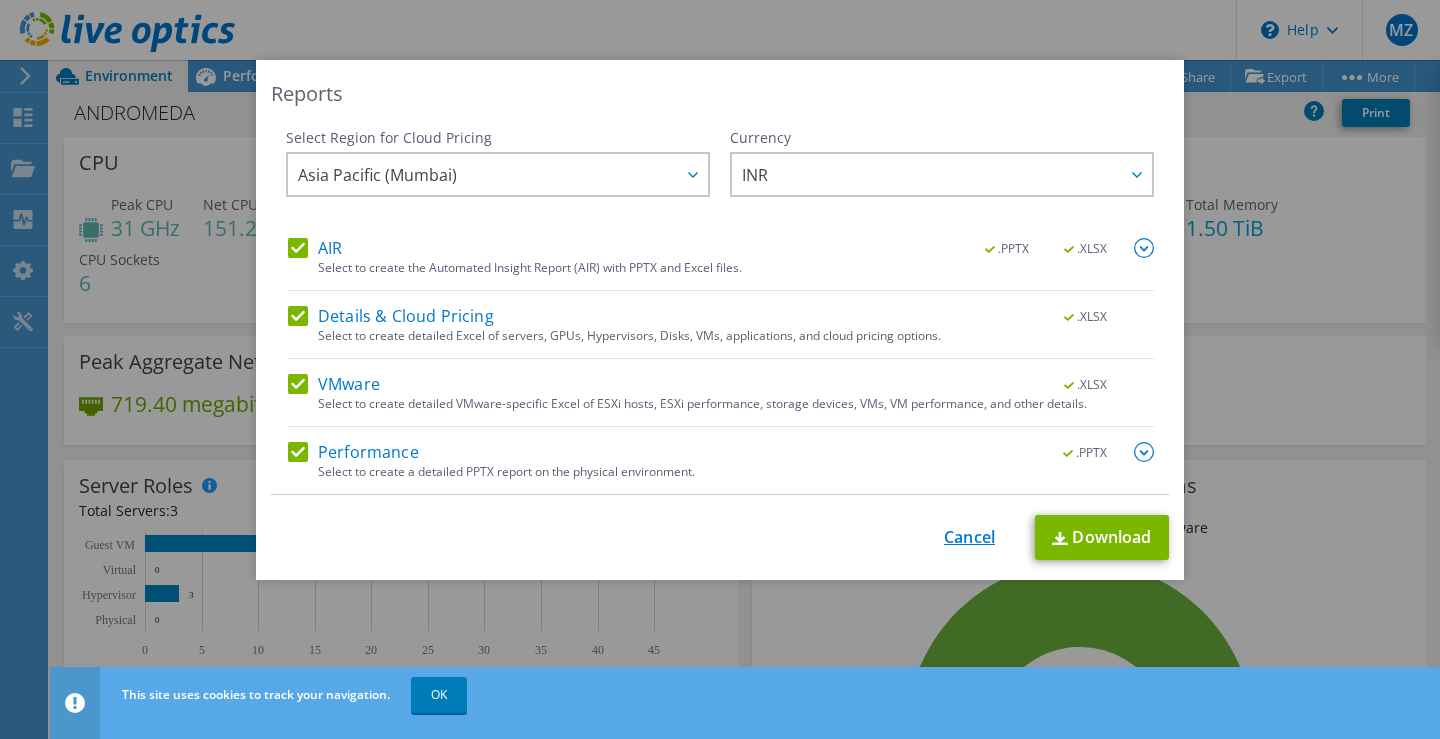 click on "Cancel" at bounding box center (969, 537) 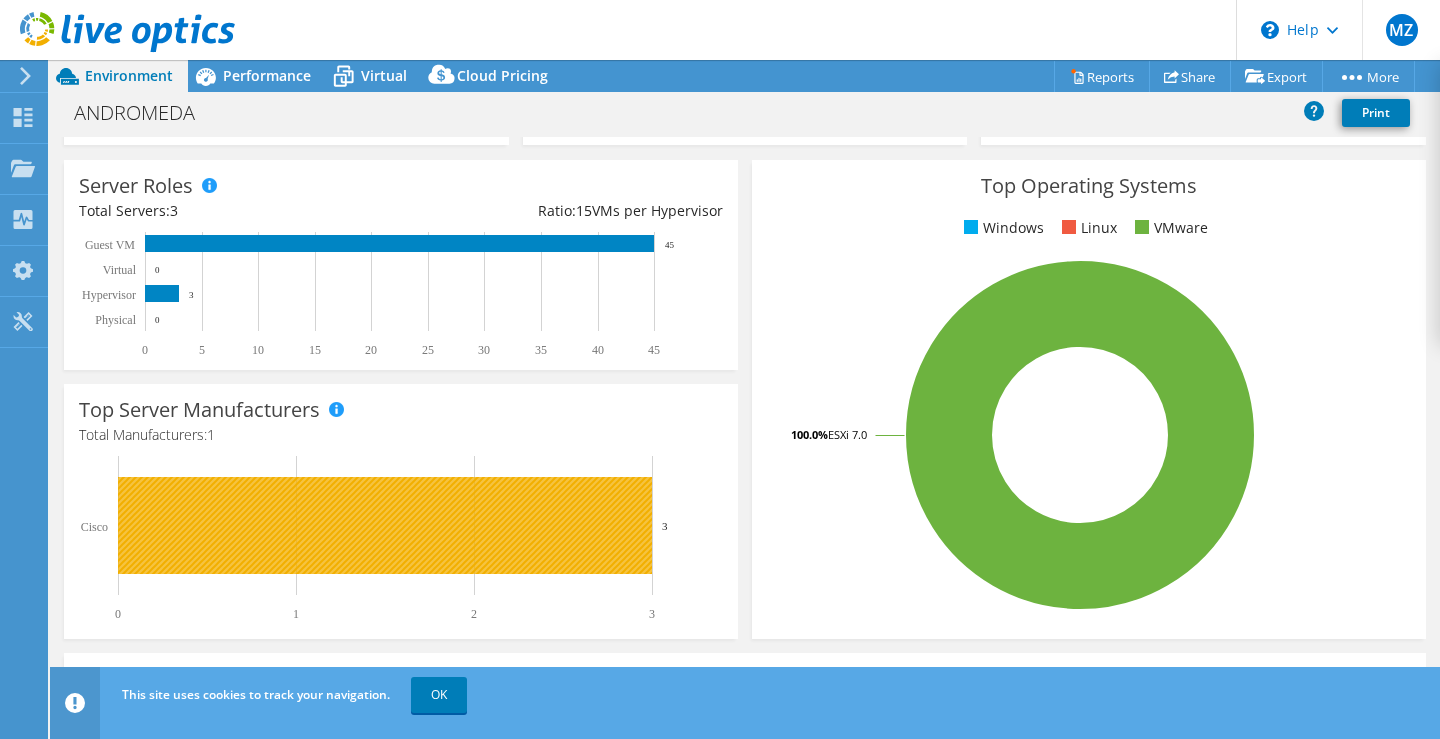 scroll, scrollTop: 0, scrollLeft: 0, axis: both 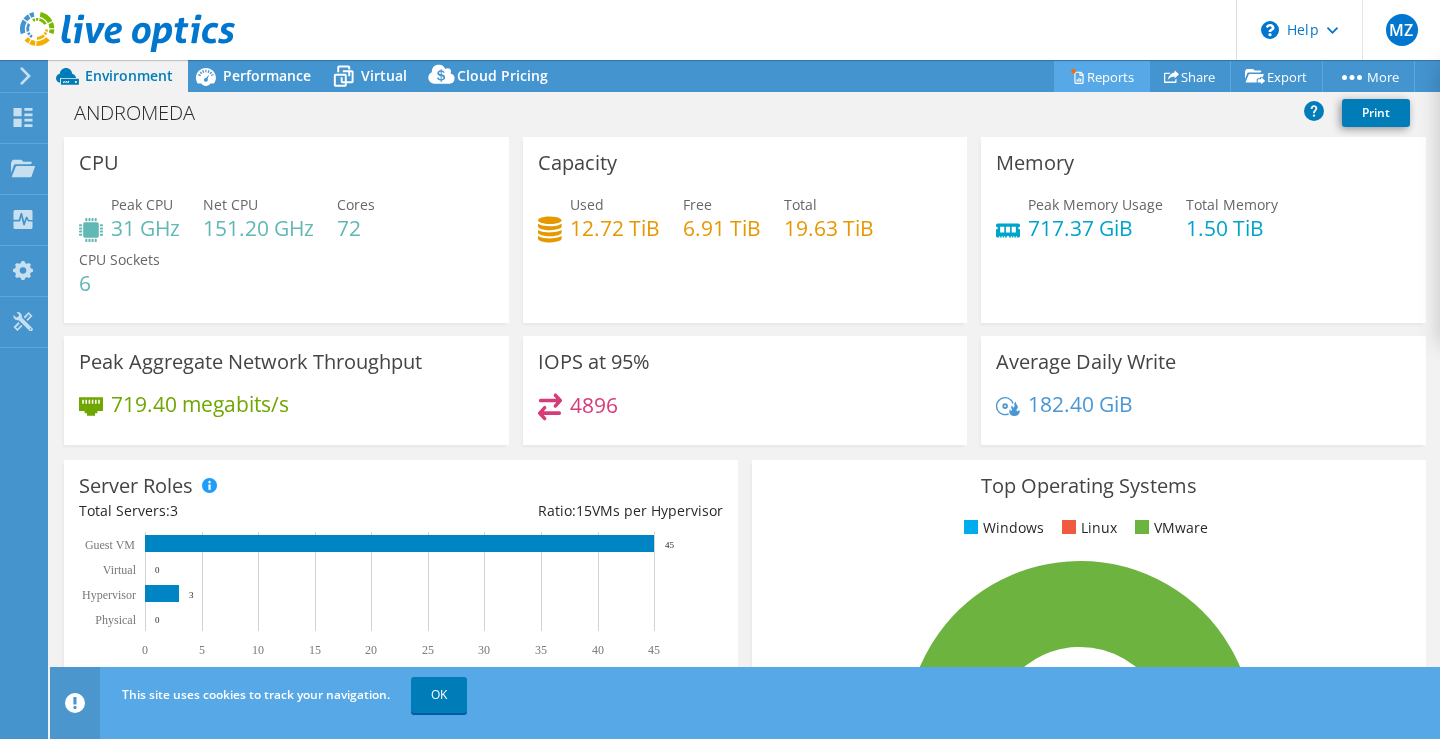 click on "Reports" at bounding box center [1102, 76] 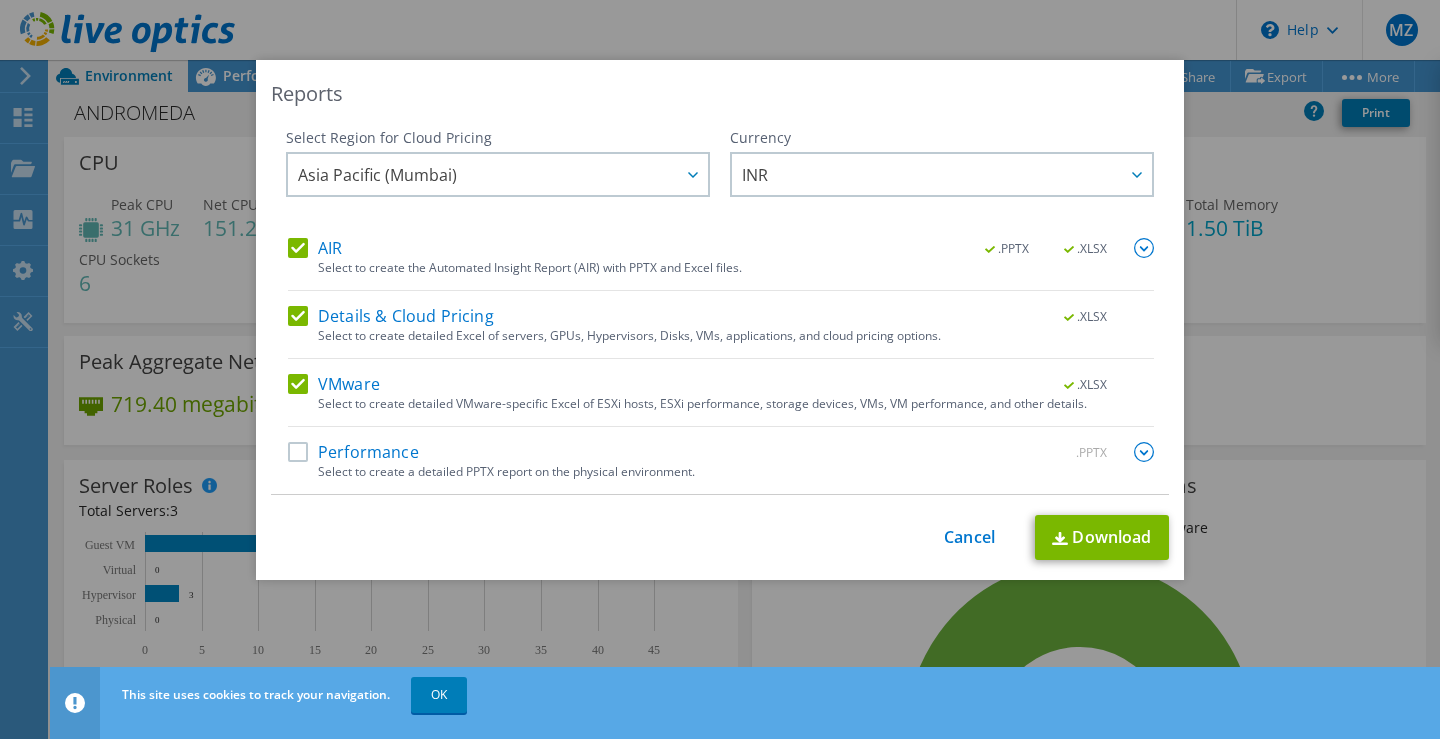 click on "Performance
.PPTX" at bounding box center [721, 453] 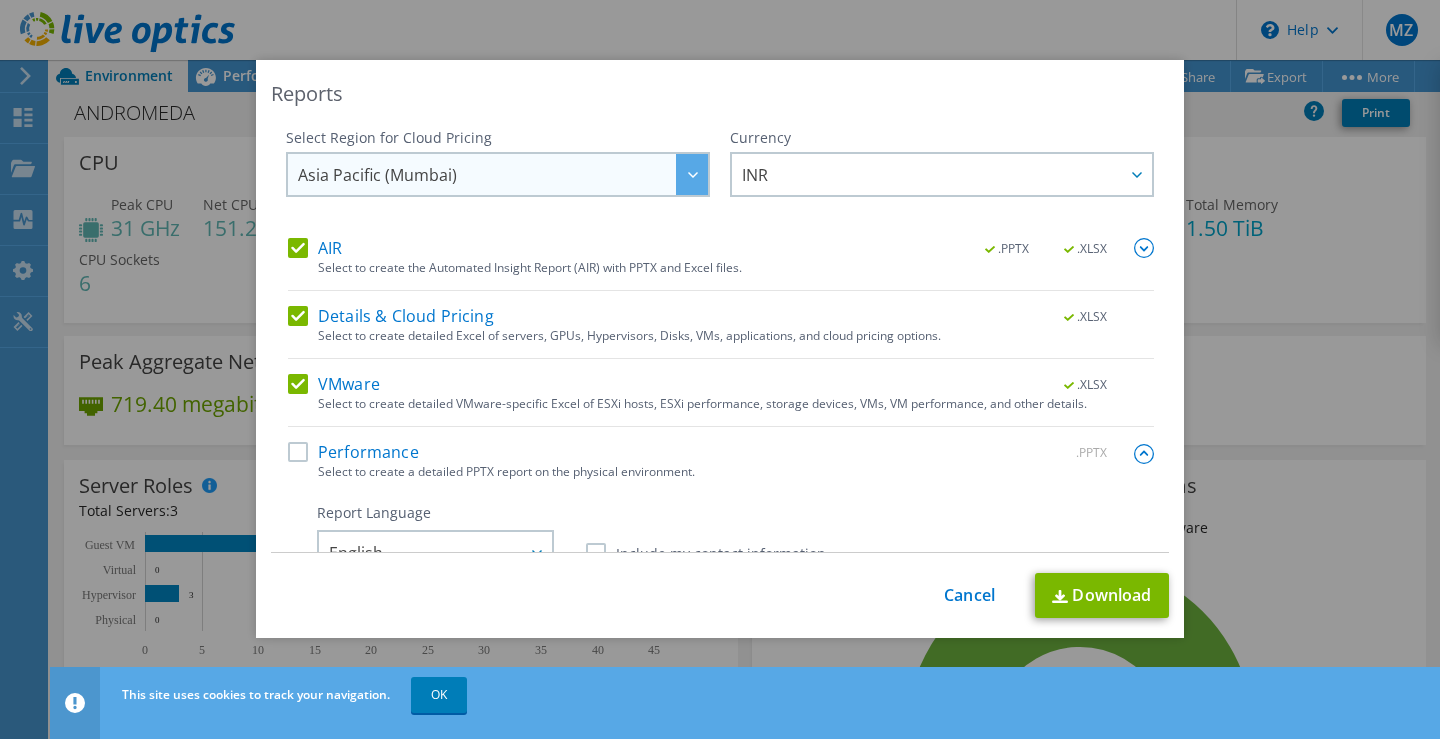 click on "Asia Pacific (Mumbai)" at bounding box center [503, 174] 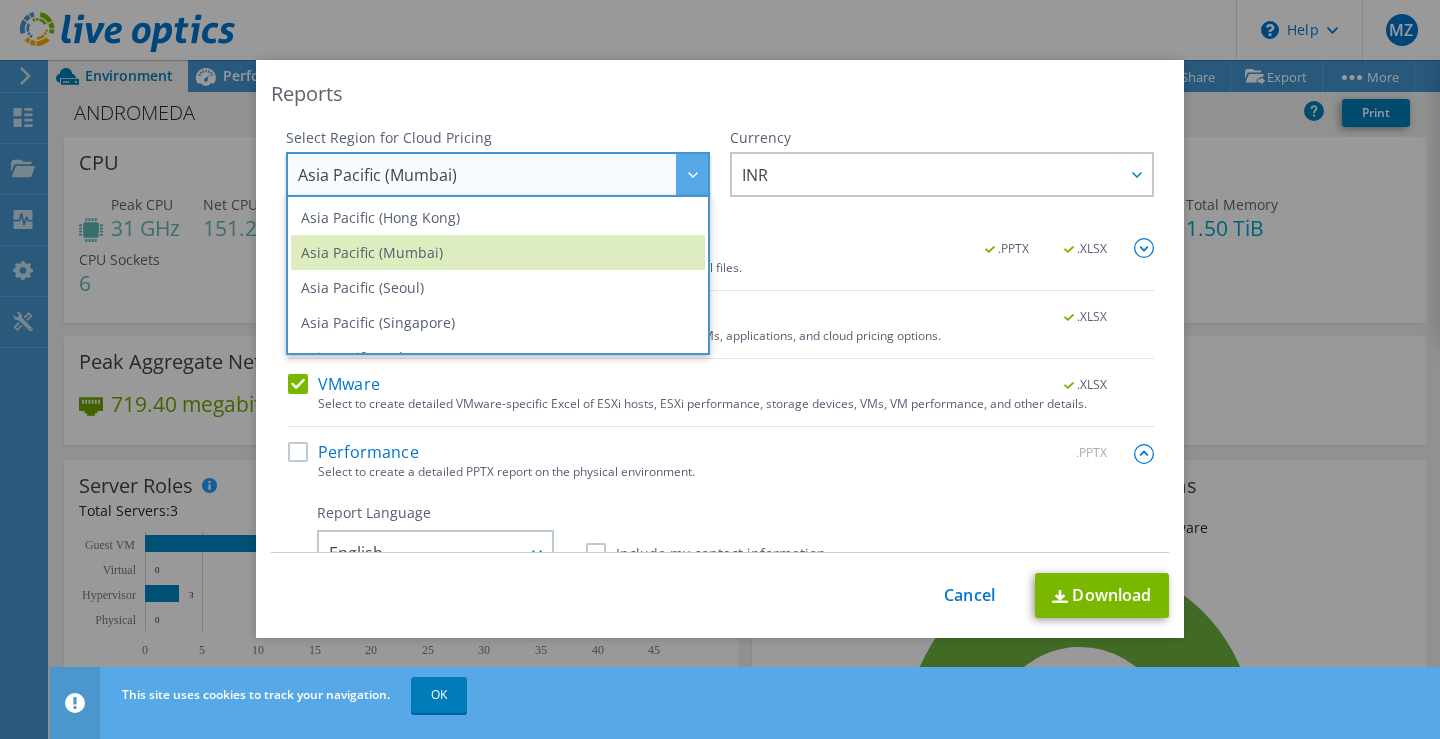 click on "Asia Pacific (Mumbai)" at bounding box center [503, 174] 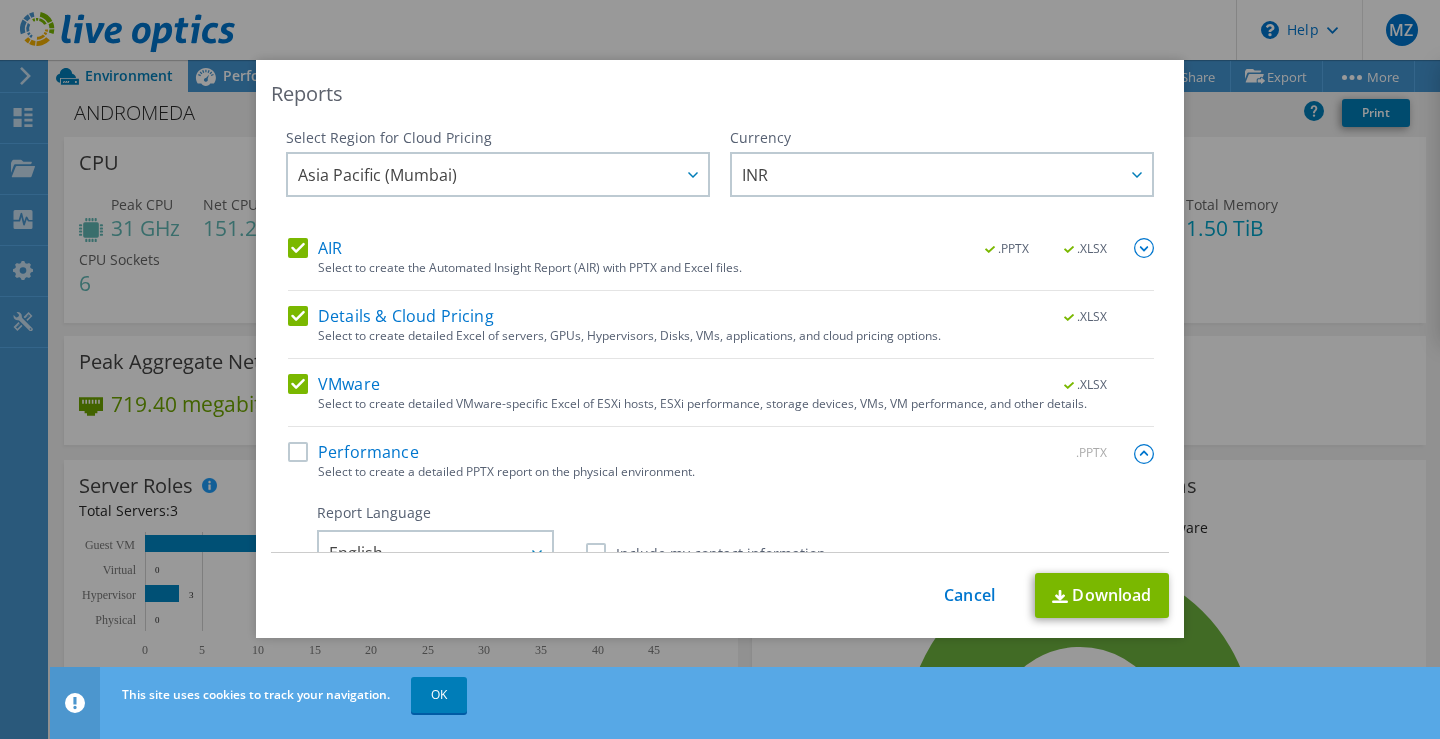 click on "Performance" at bounding box center (353, 452) 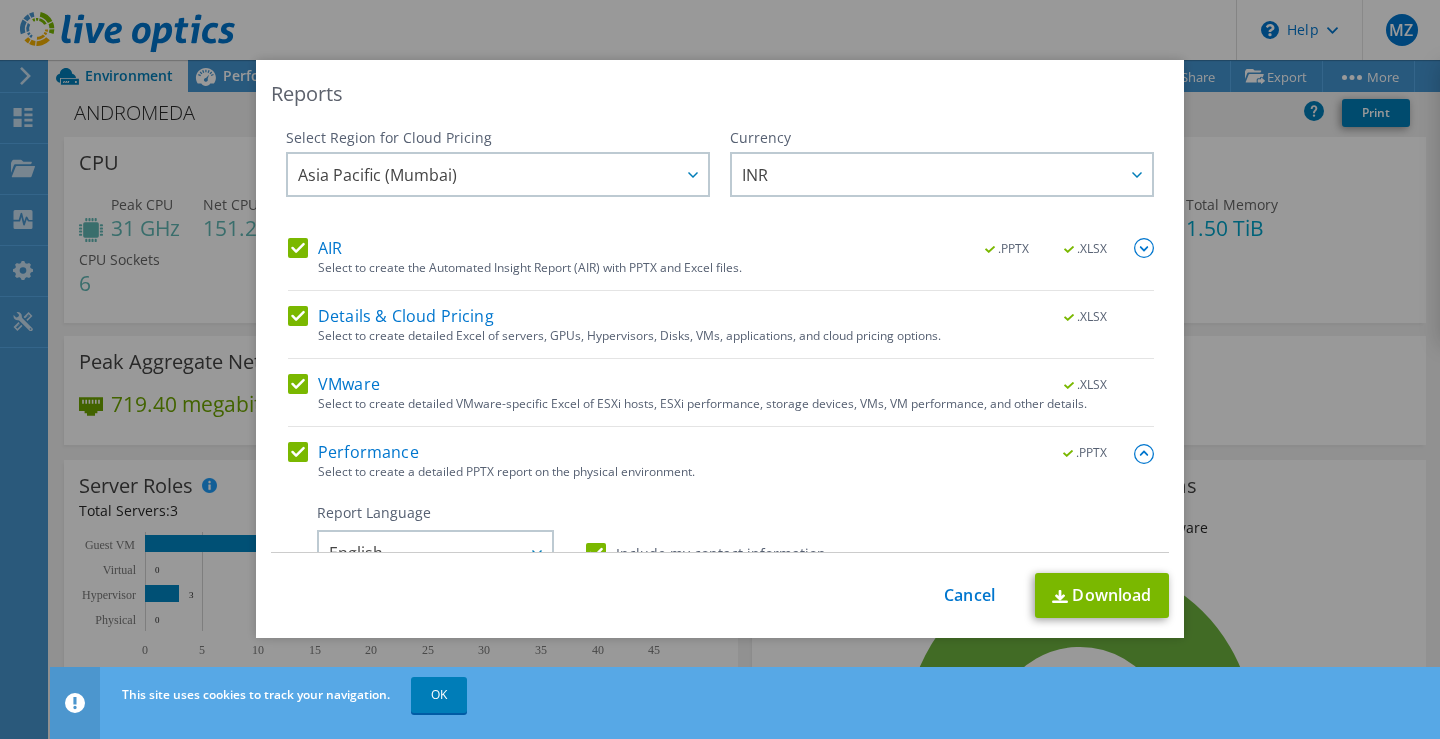 scroll, scrollTop: 100, scrollLeft: 0, axis: vertical 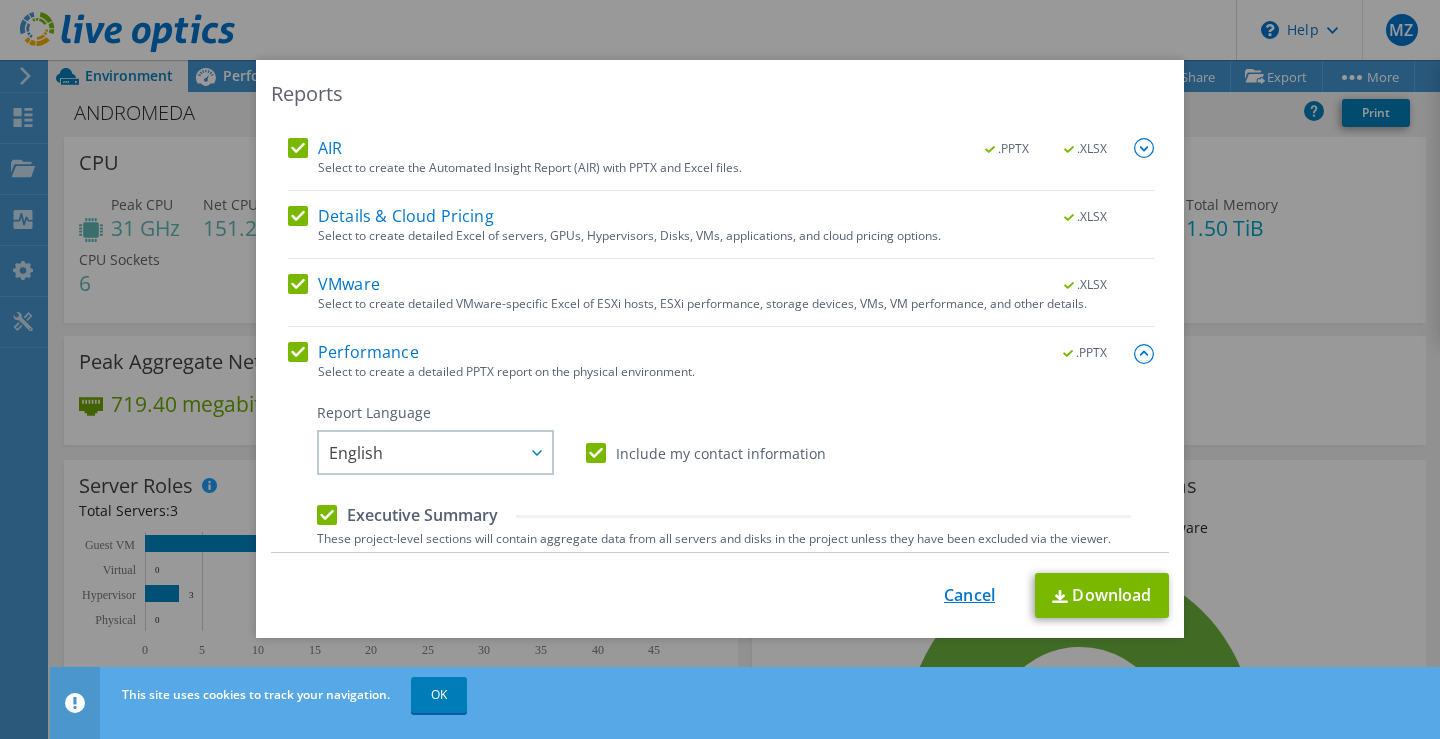 click on "Cancel" at bounding box center [969, 595] 